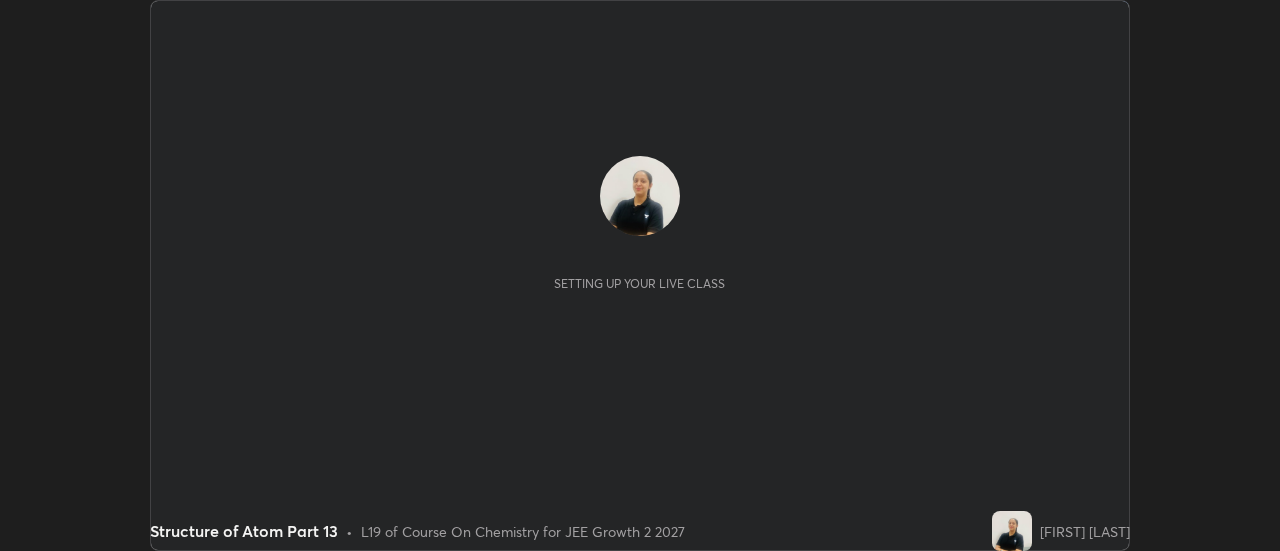 scroll, scrollTop: 0, scrollLeft: 0, axis: both 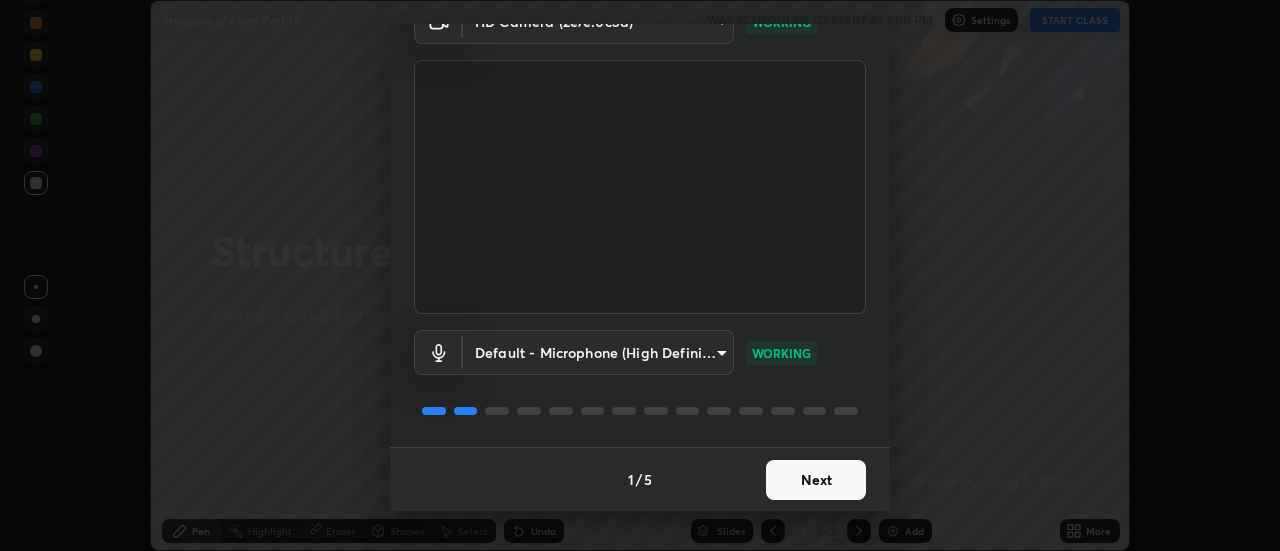 click on "Next" at bounding box center [816, 480] 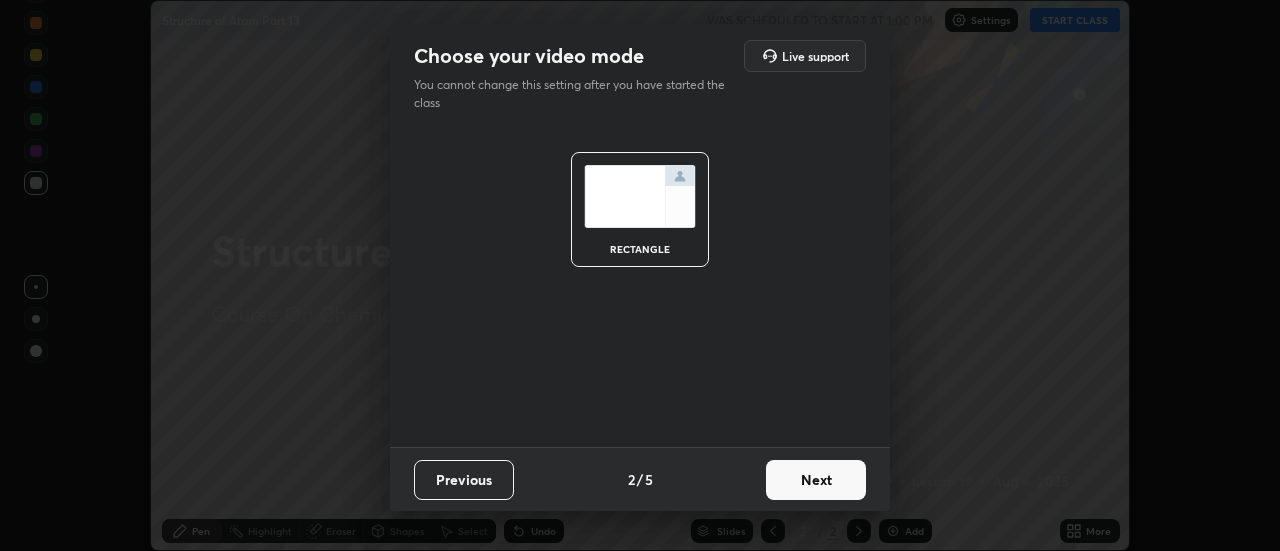 scroll, scrollTop: 0, scrollLeft: 0, axis: both 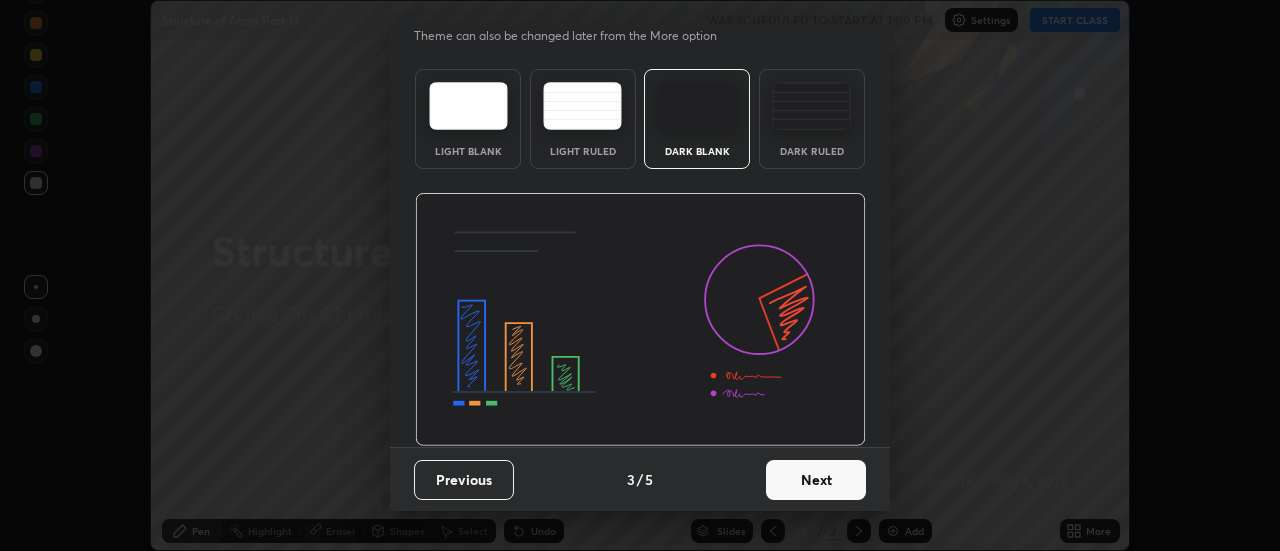click on "Next" at bounding box center [816, 480] 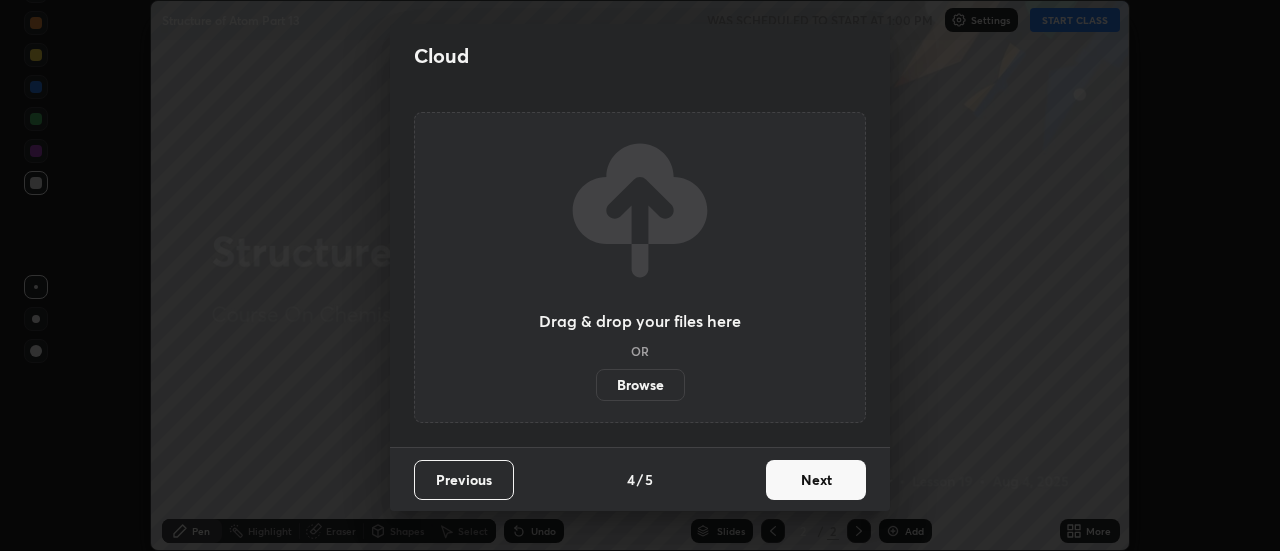 scroll, scrollTop: 0, scrollLeft: 0, axis: both 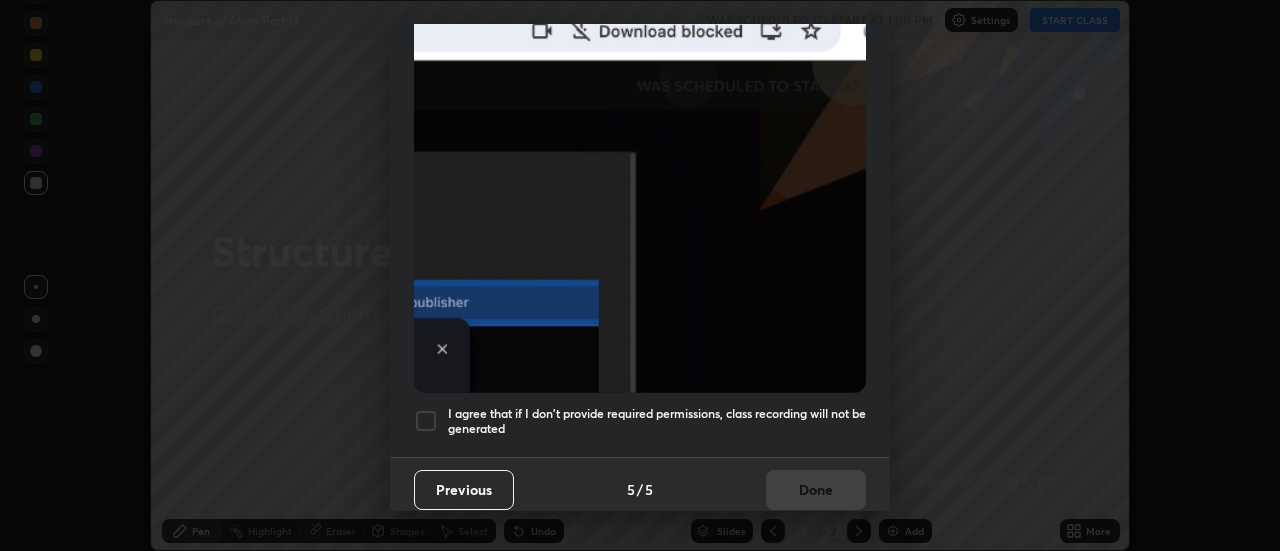 click at bounding box center (426, 421) 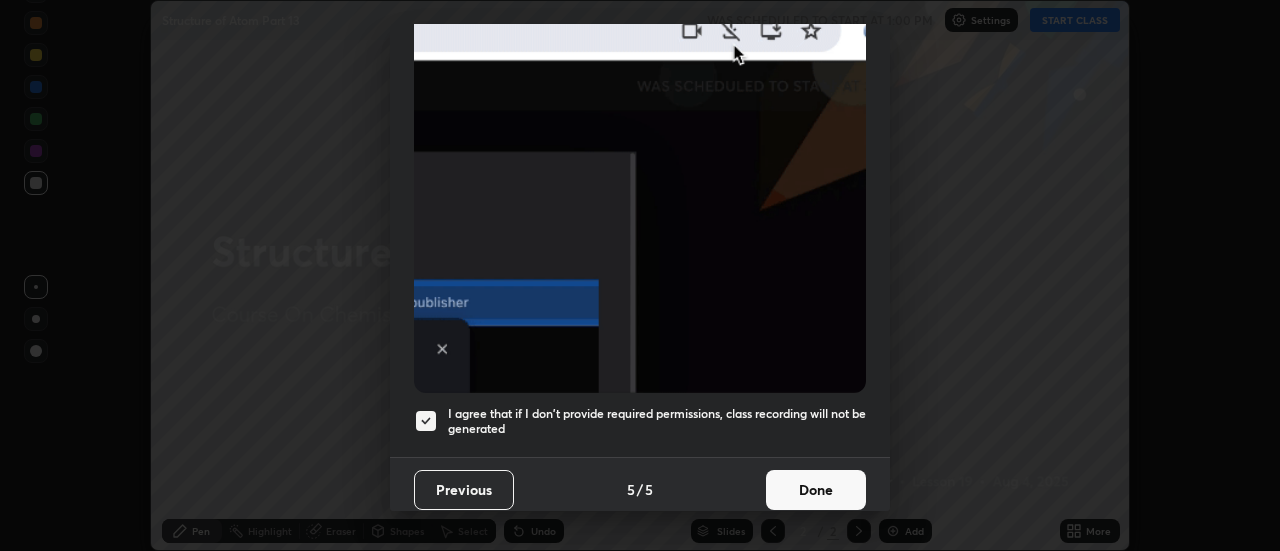 click on "Done" at bounding box center [816, 490] 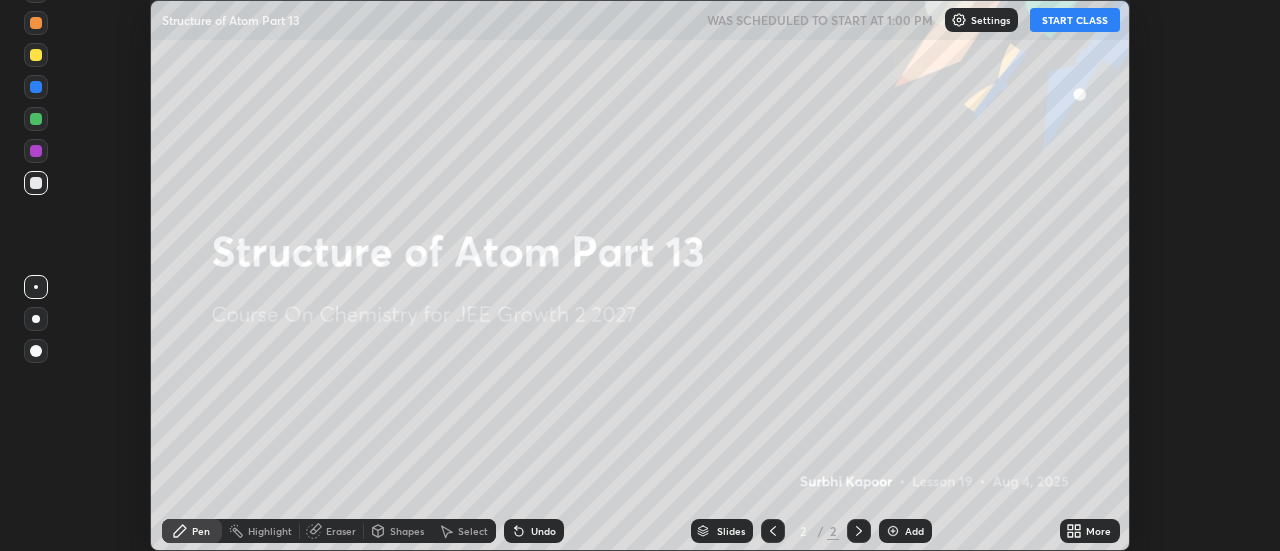 click on "START CLASS" at bounding box center (1075, 20) 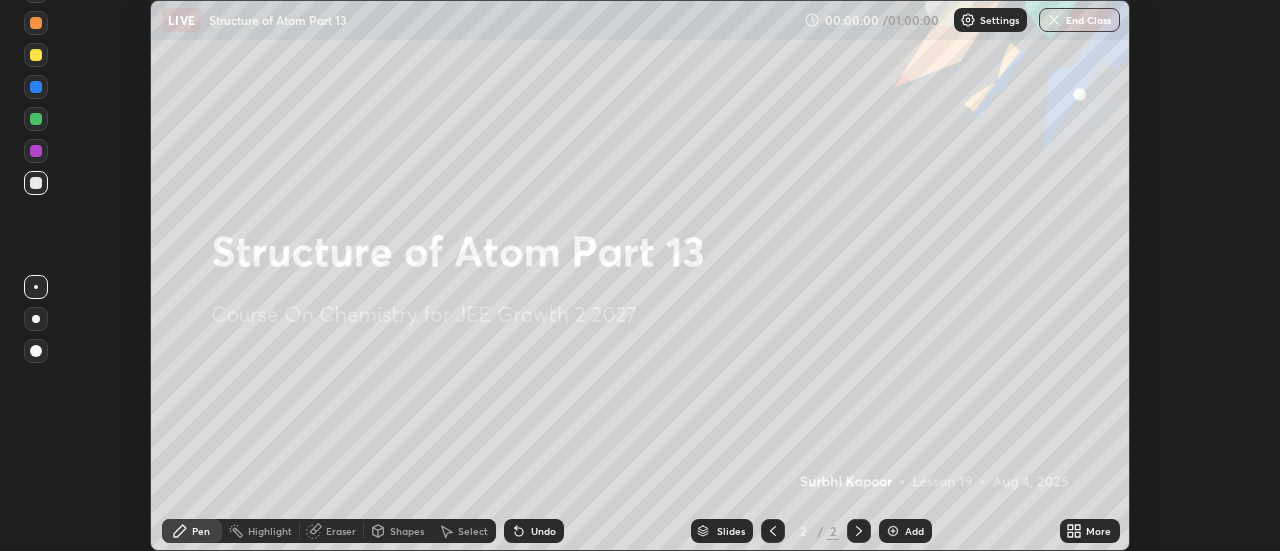 click on "More" at bounding box center (1098, 531) 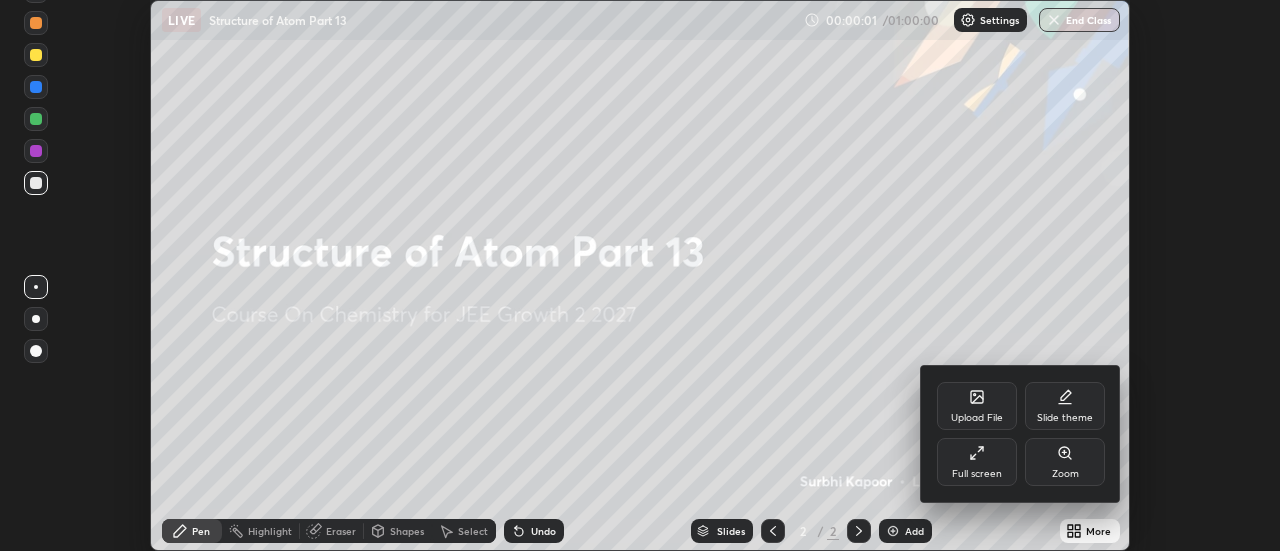 click on "Full screen" at bounding box center [977, 462] 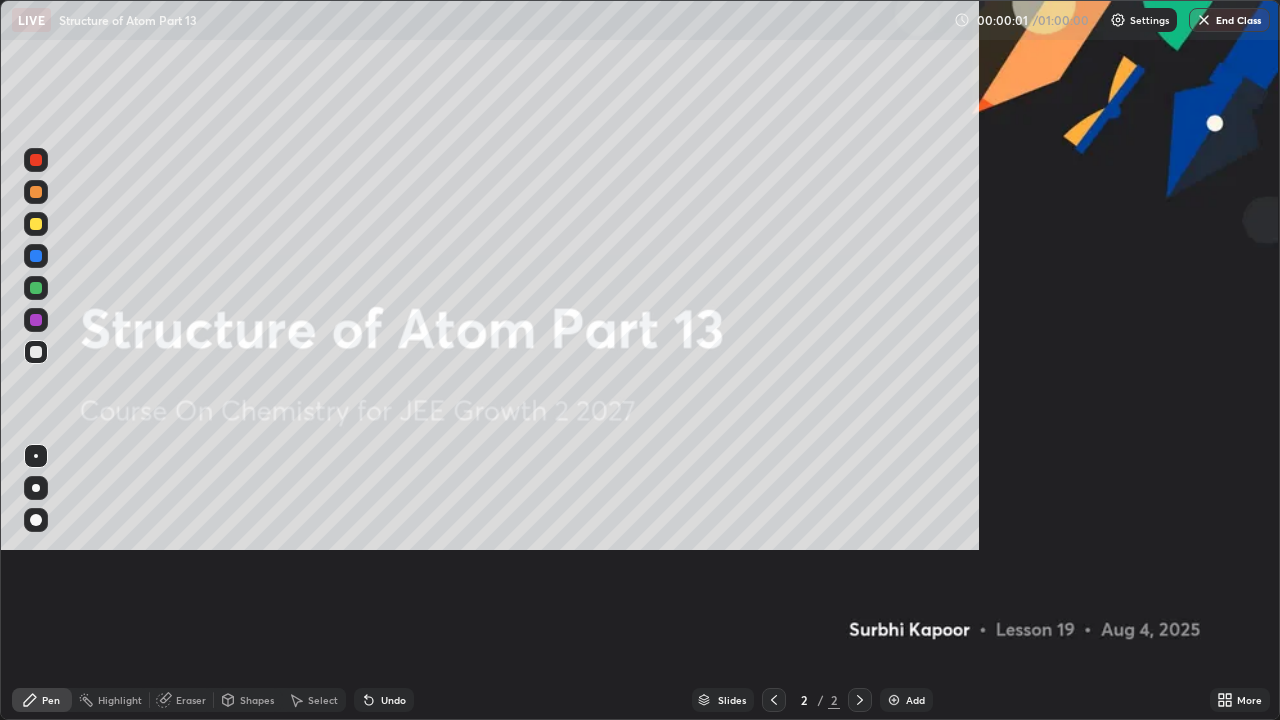 scroll, scrollTop: 99280, scrollLeft: 98720, axis: both 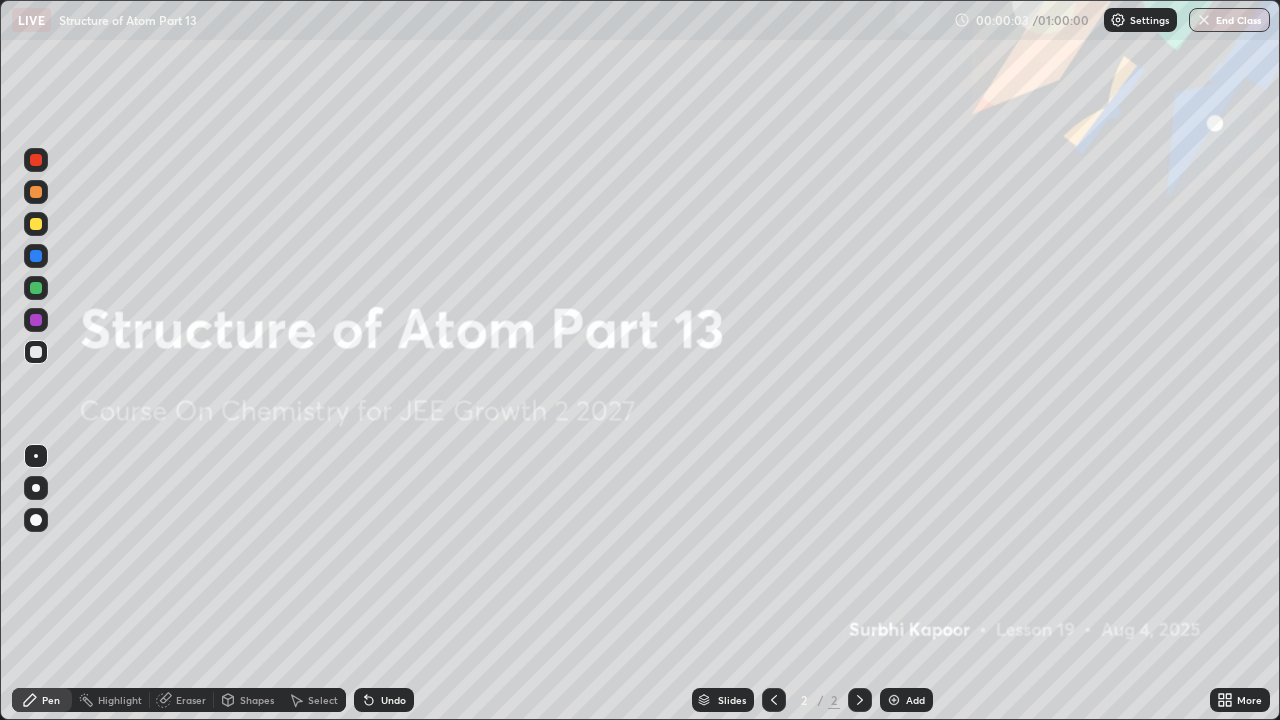 click on "Add" at bounding box center (915, 700) 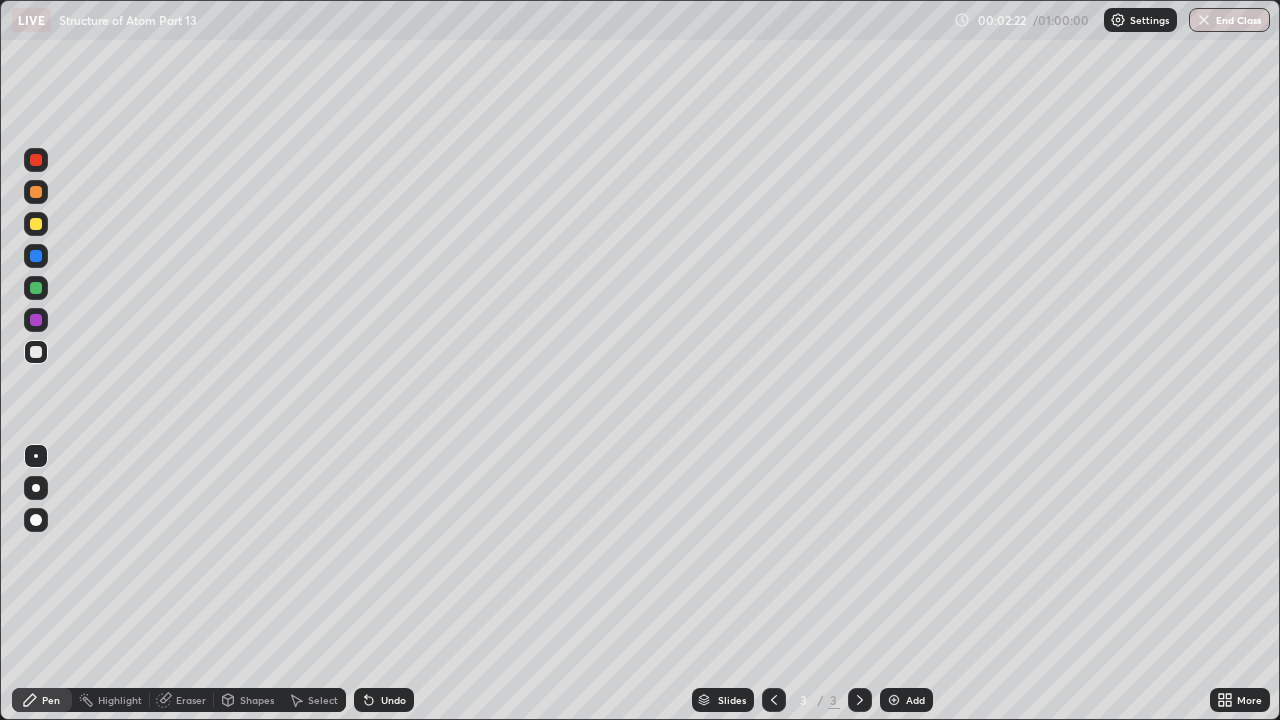 click on "Setting up your live class" at bounding box center [640, 360] 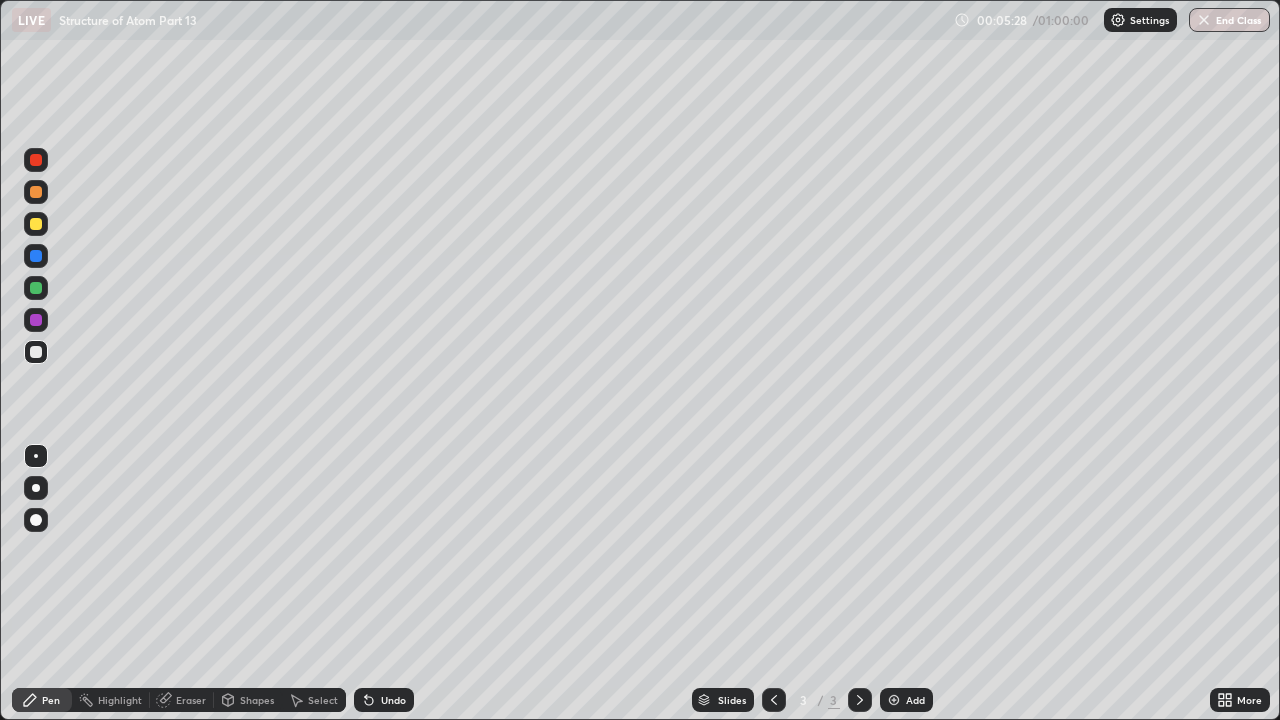 click on "Eraser" at bounding box center [191, 700] 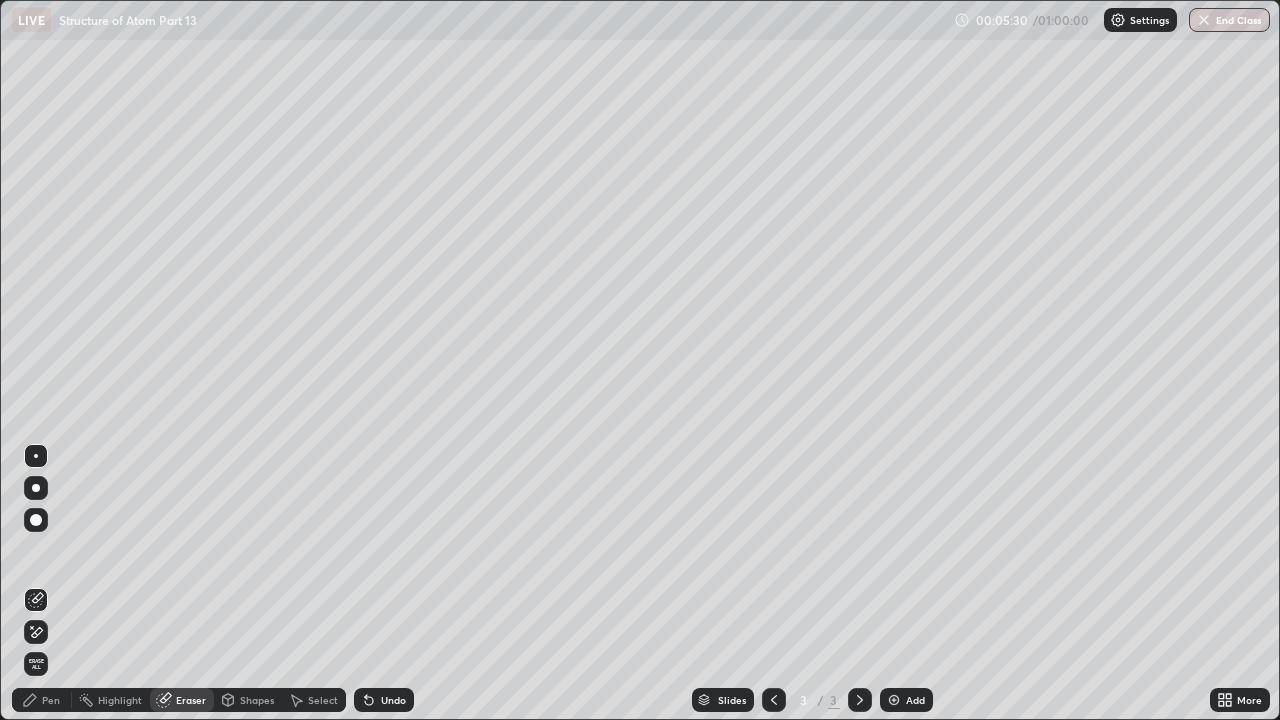 click on "Pen" at bounding box center (42, 700) 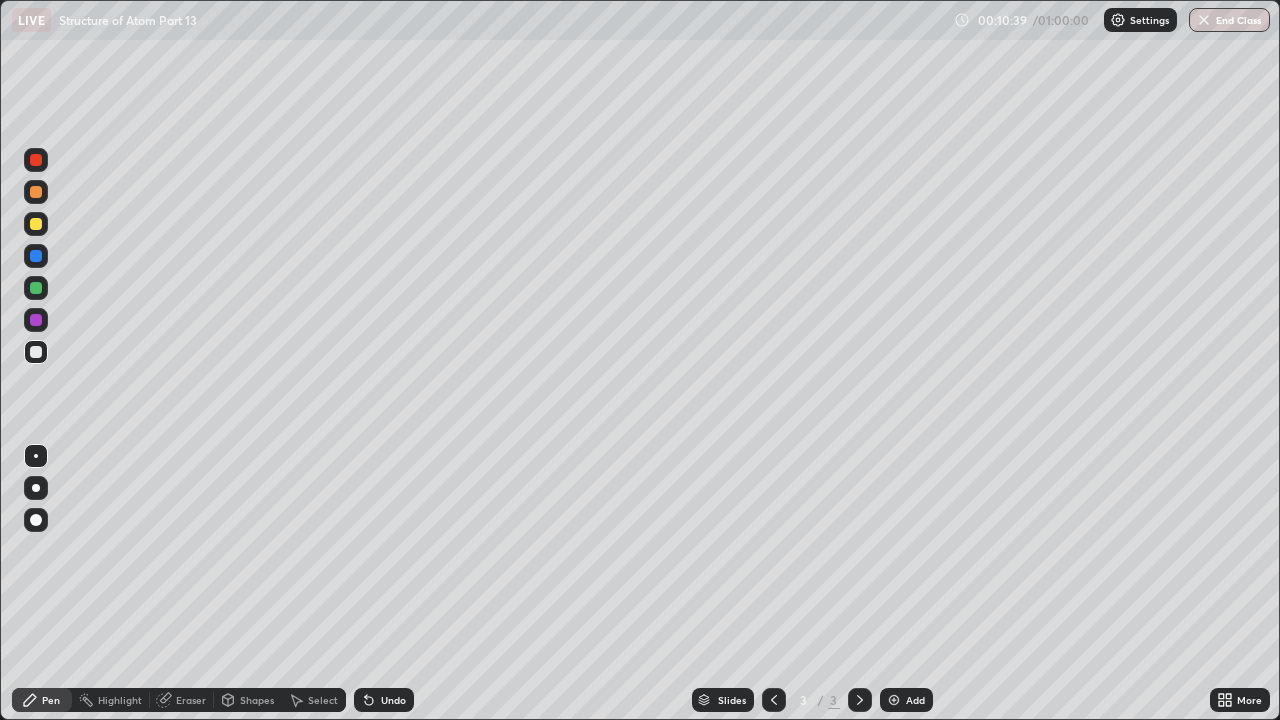 click on "Add" at bounding box center (915, 700) 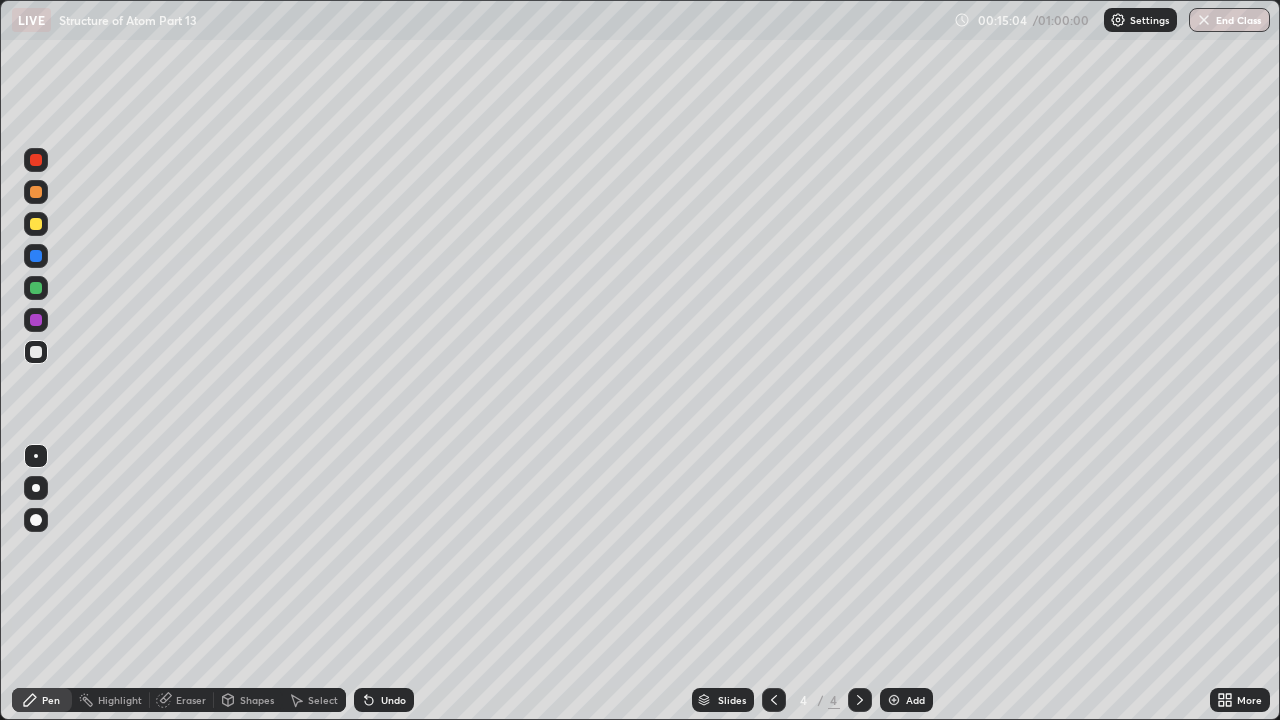 click on "Add" at bounding box center [915, 700] 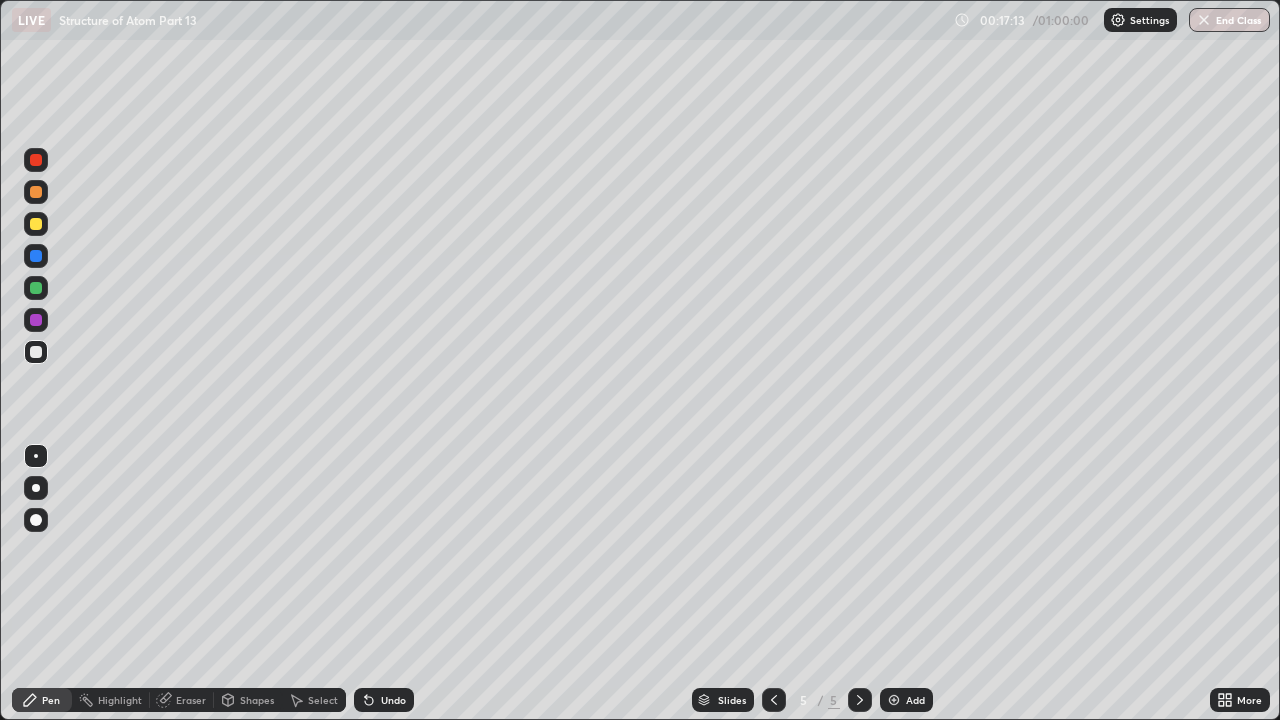 click on "Eraser" at bounding box center [191, 700] 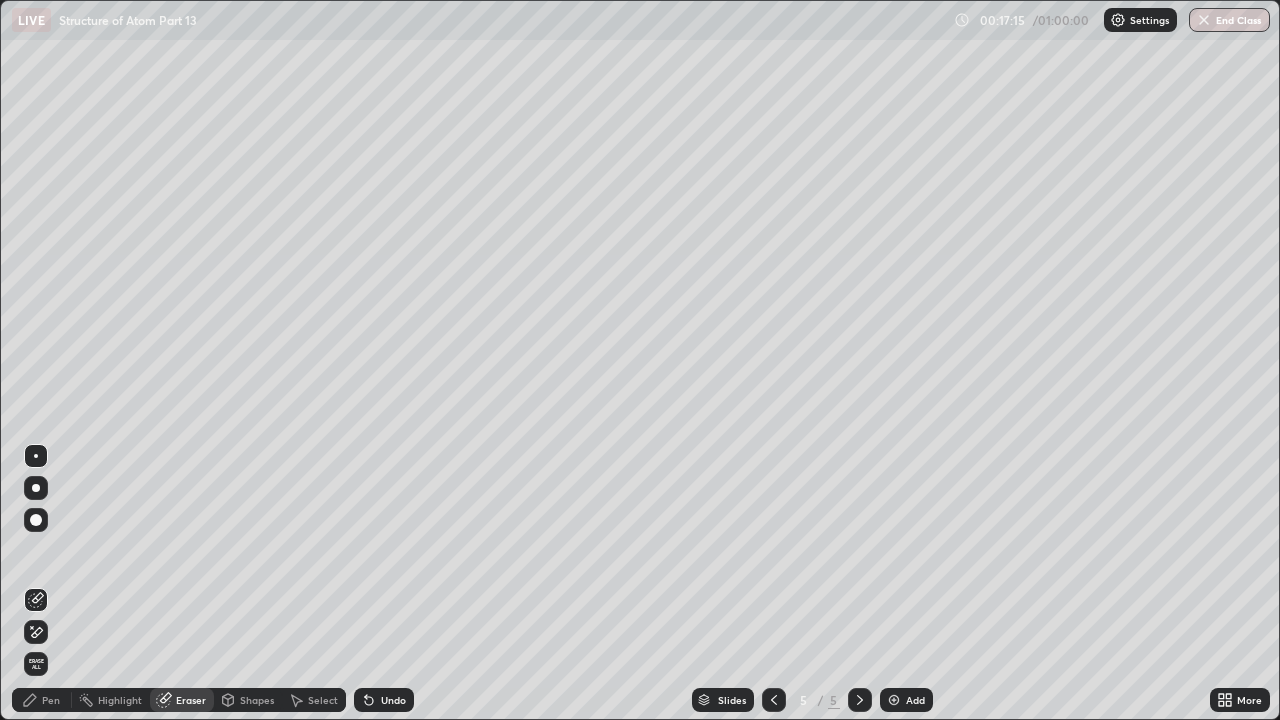 click on "Pen" at bounding box center [51, 700] 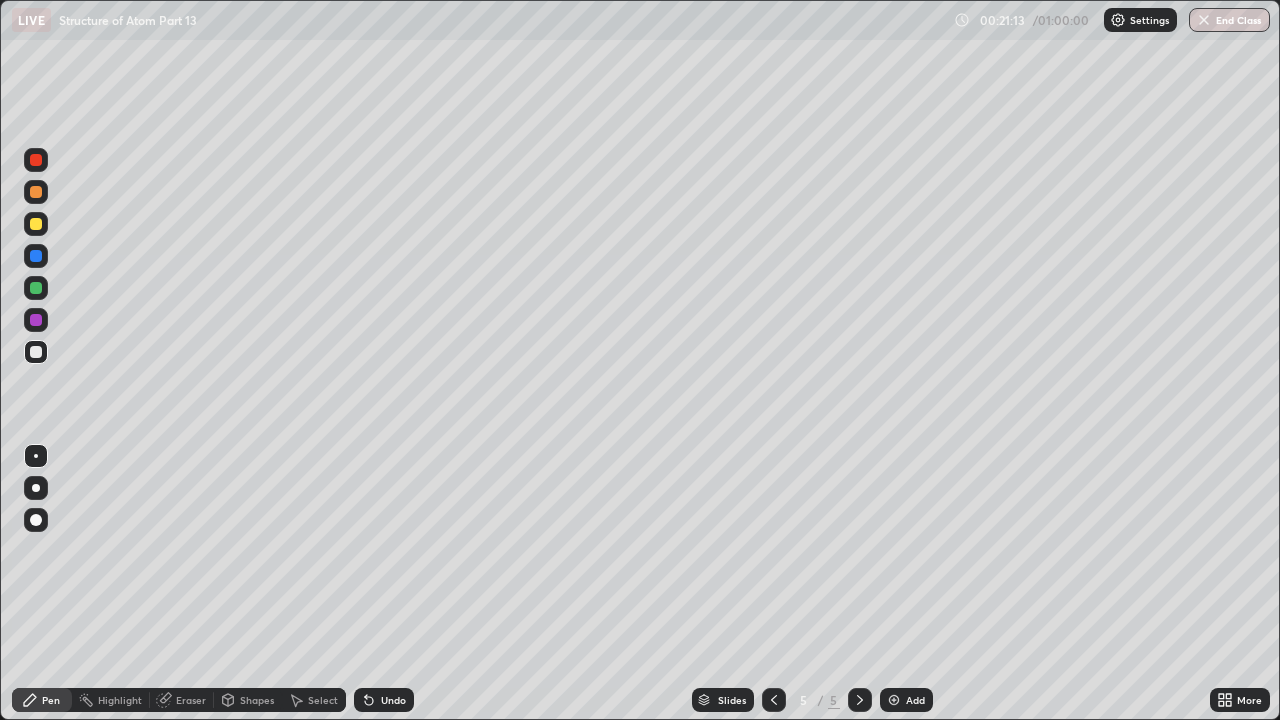 click on "Add" at bounding box center [915, 700] 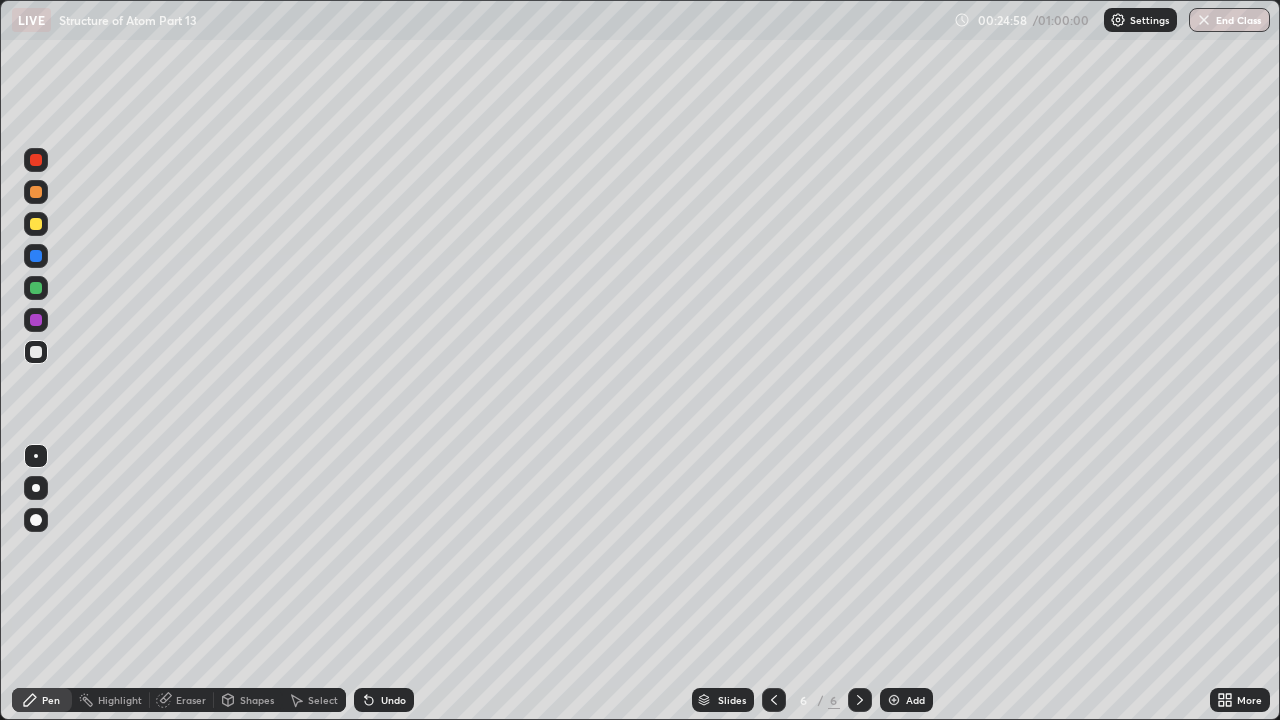 click on "Undo" at bounding box center [393, 700] 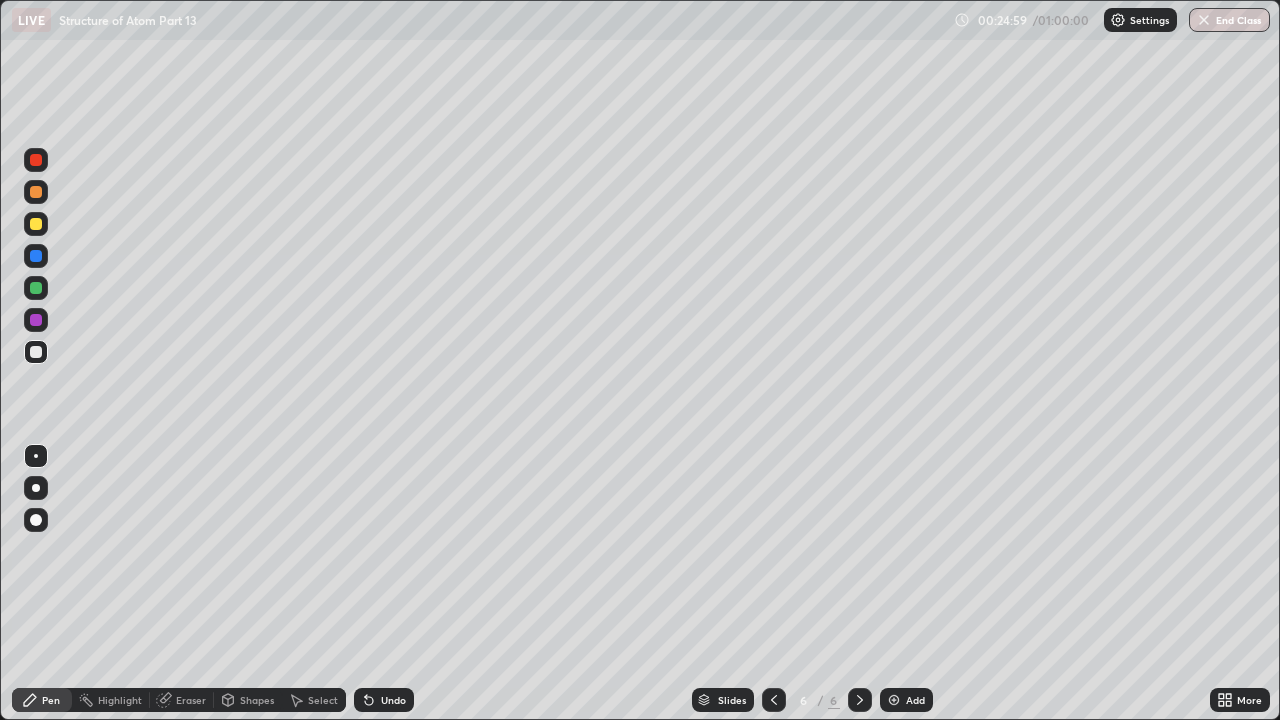 click on "Undo" at bounding box center [384, 700] 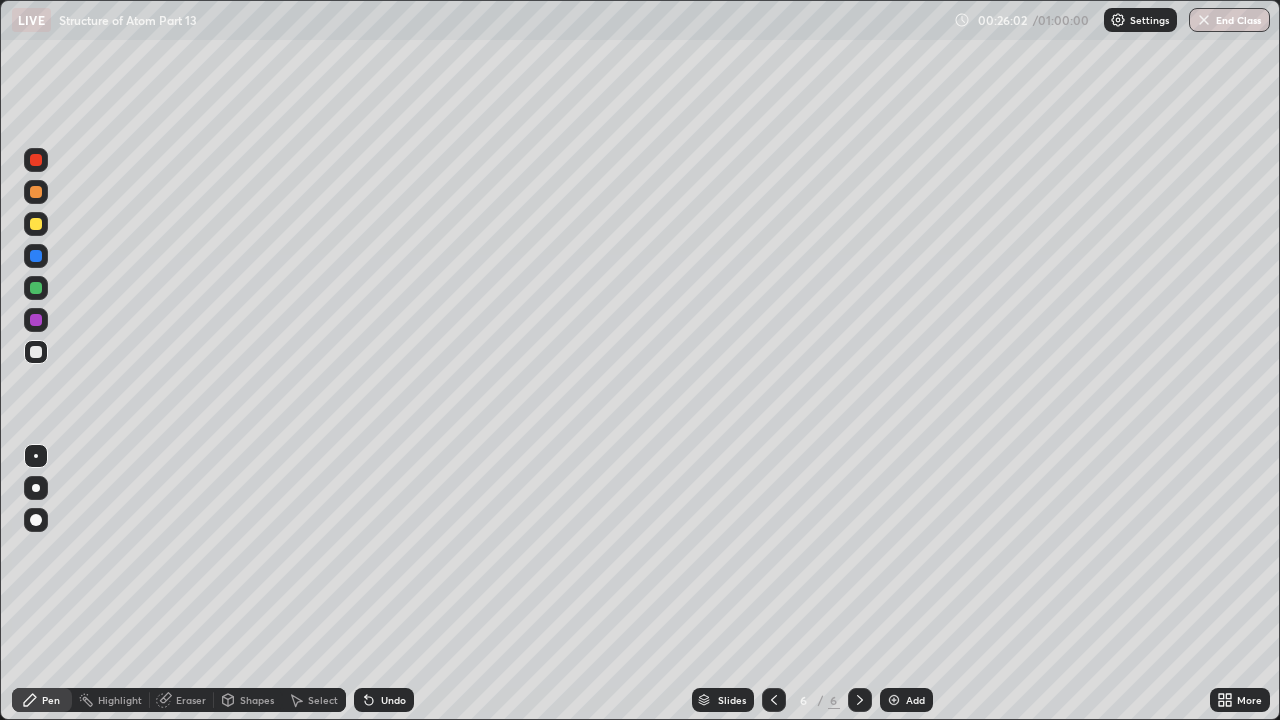 click on "Eraser" at bounding box center (182, 700) 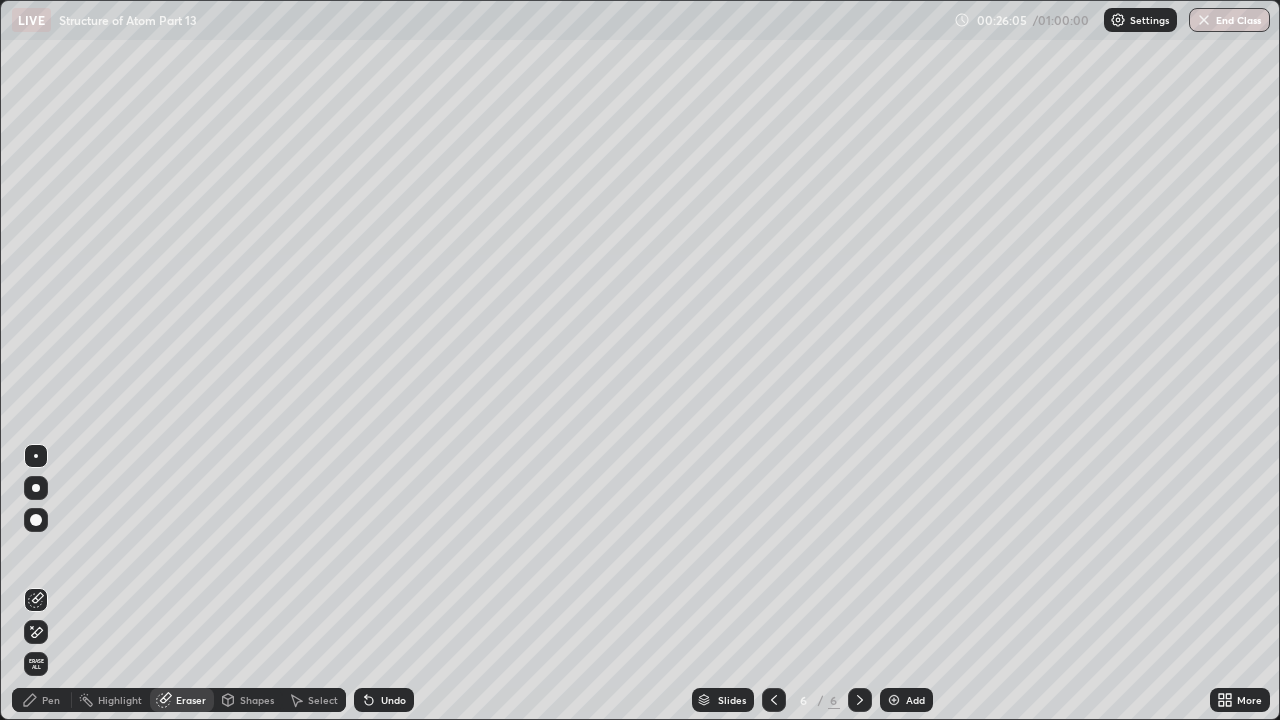 click on "Pen" at bounding box center [51, 700] 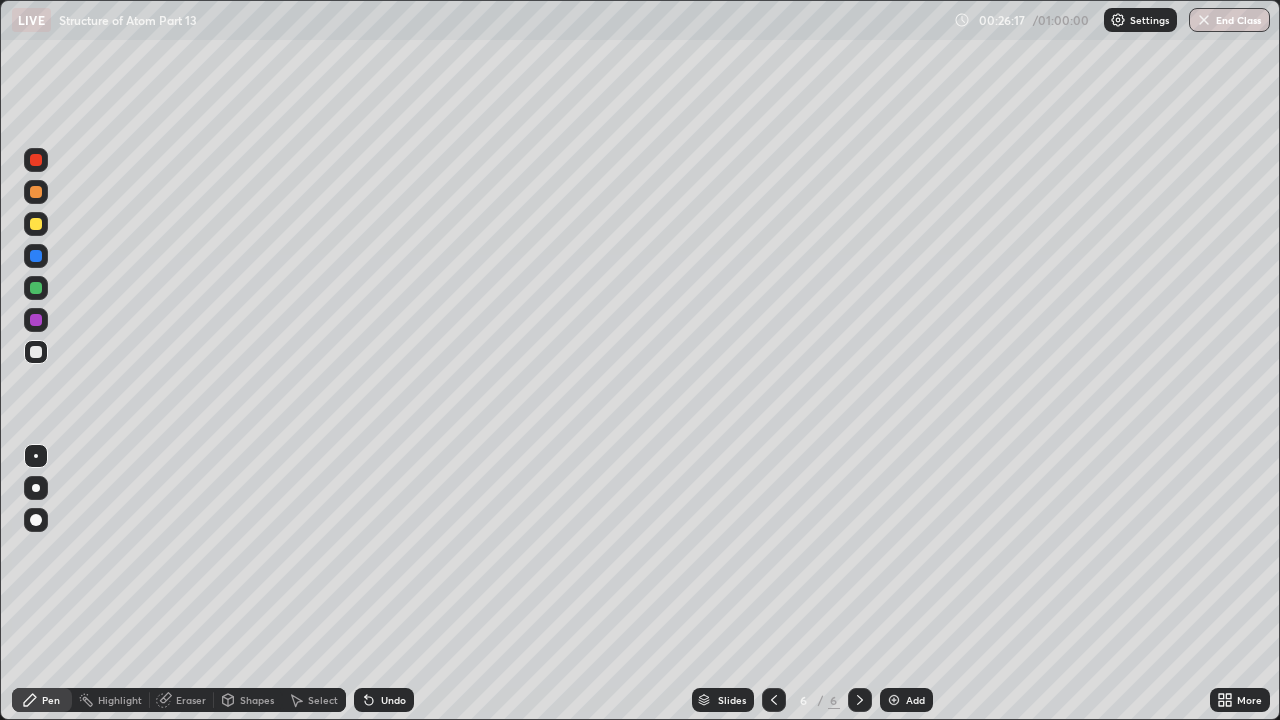 click on "Slides 6 / 6 Add" at bounding box center (812, 700) 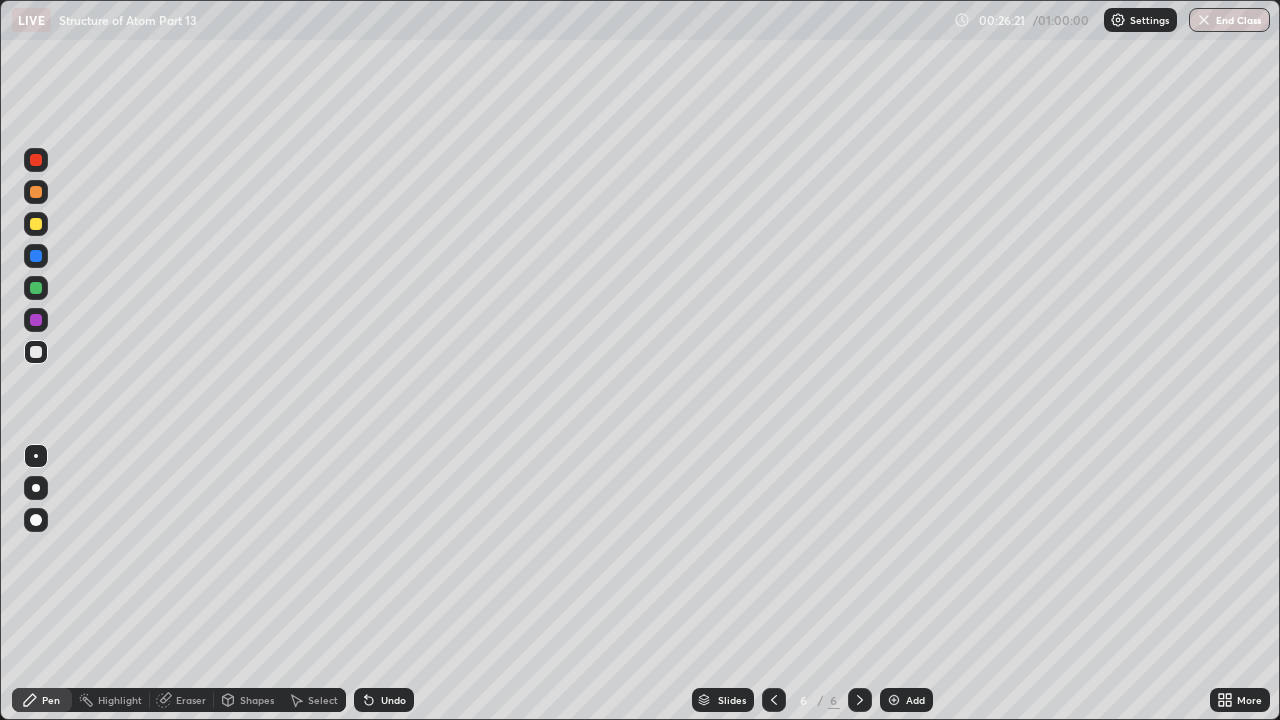 click on "Slides 6 / 6 Add" at bounding box center (812, 700) 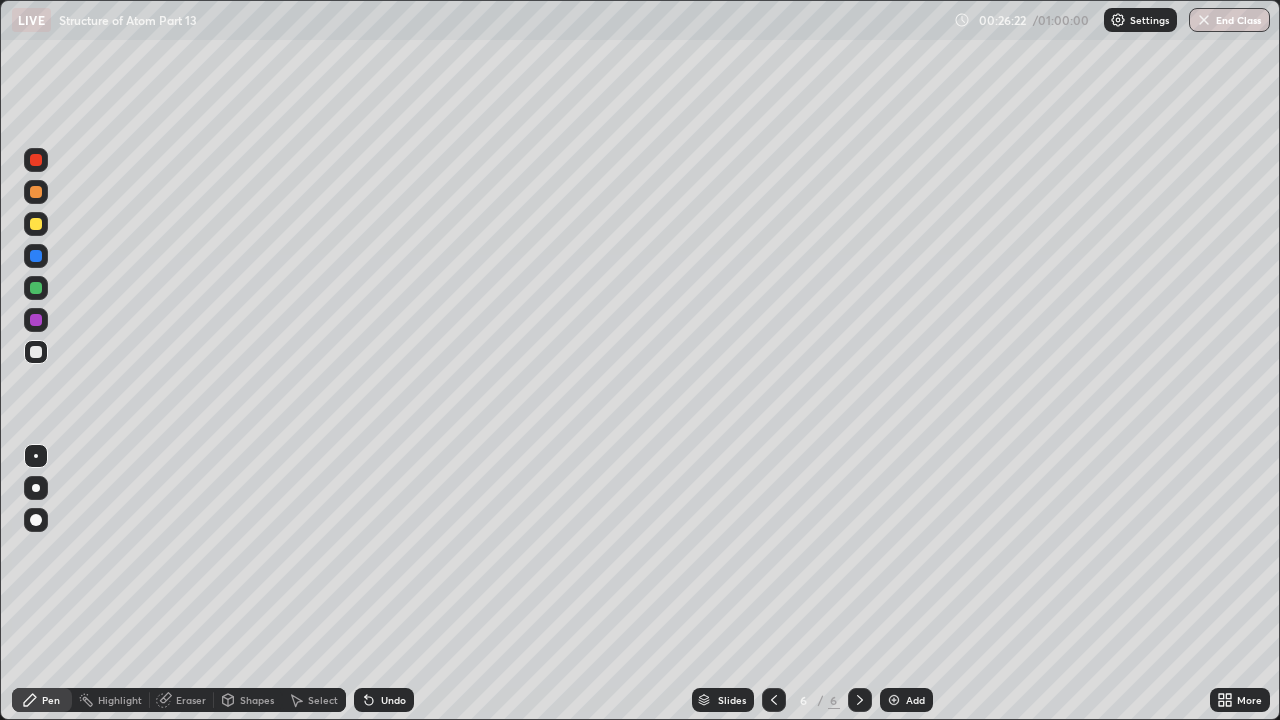click on "Undo" at bounding box center [393, 700] 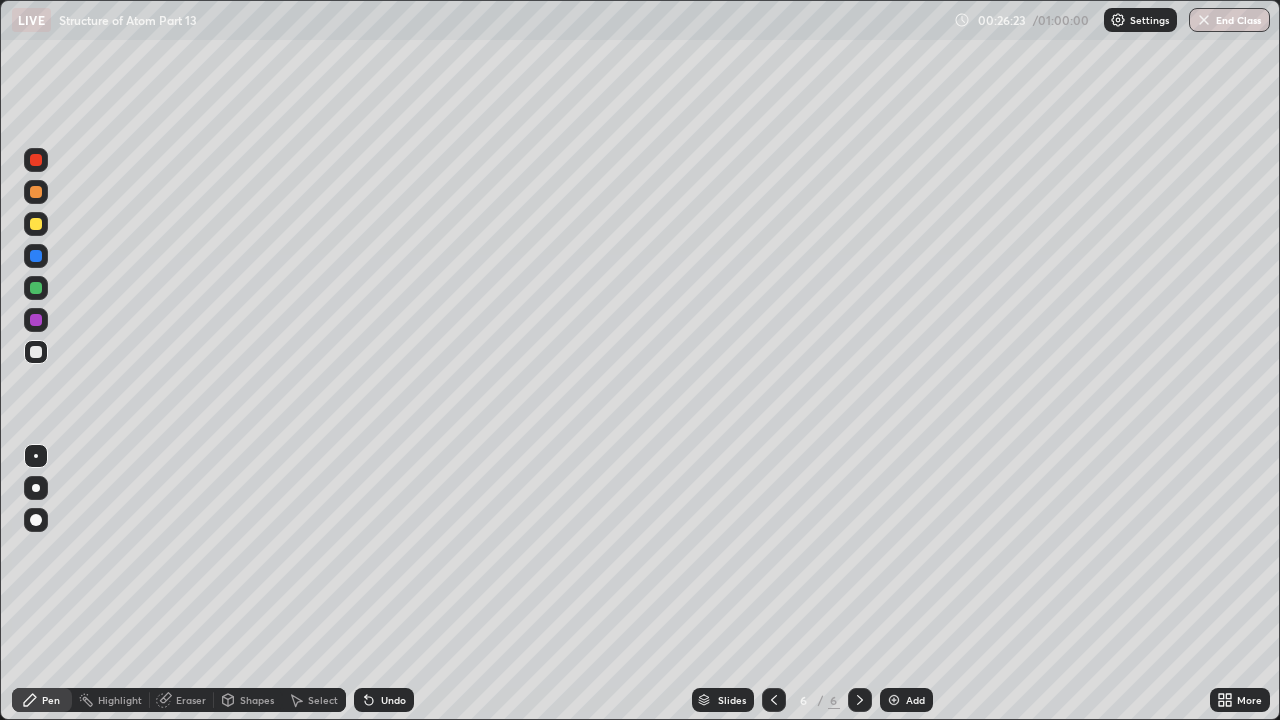 click on "Undo" at bounding box center [384, 700] 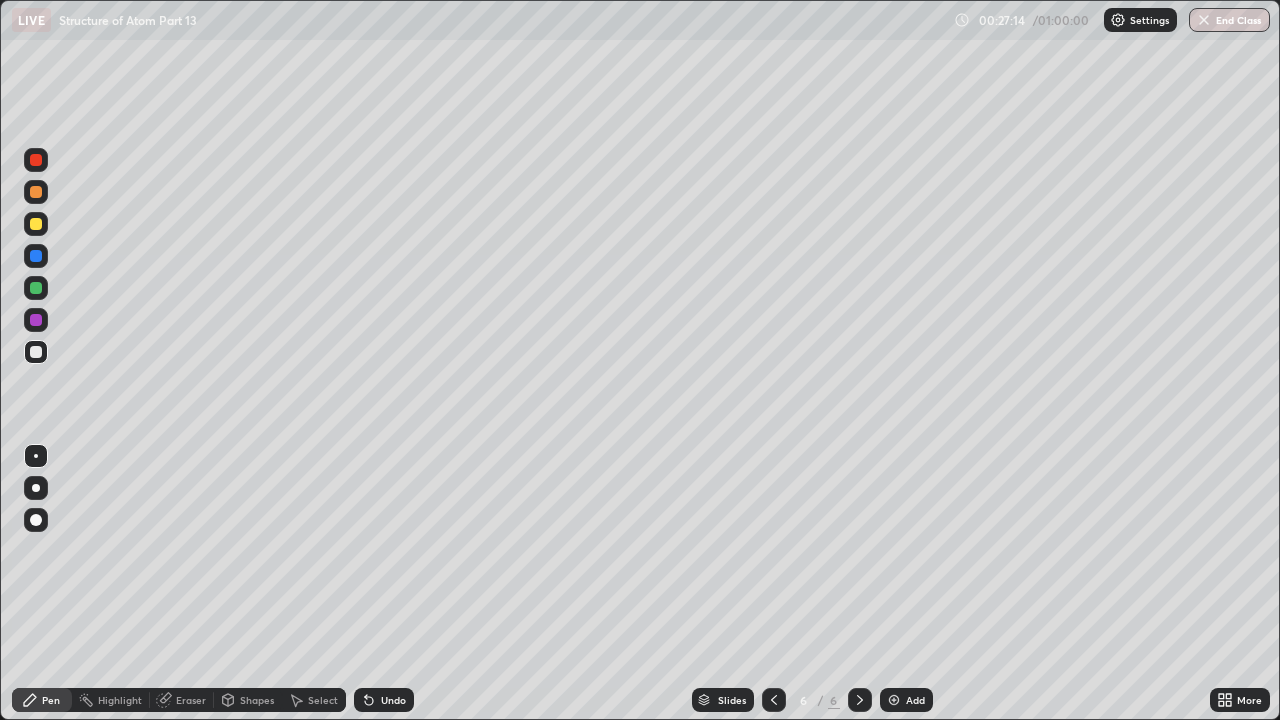 click on "Add" at bounding box center (915, 700) 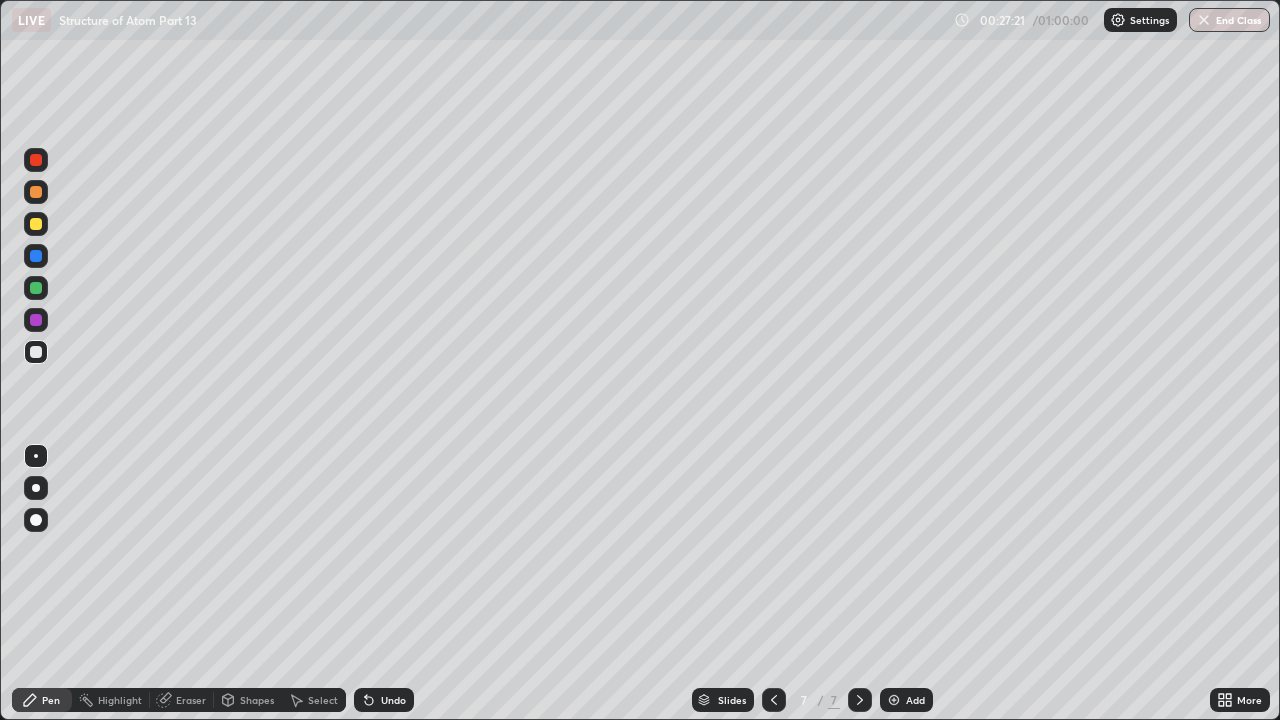 click 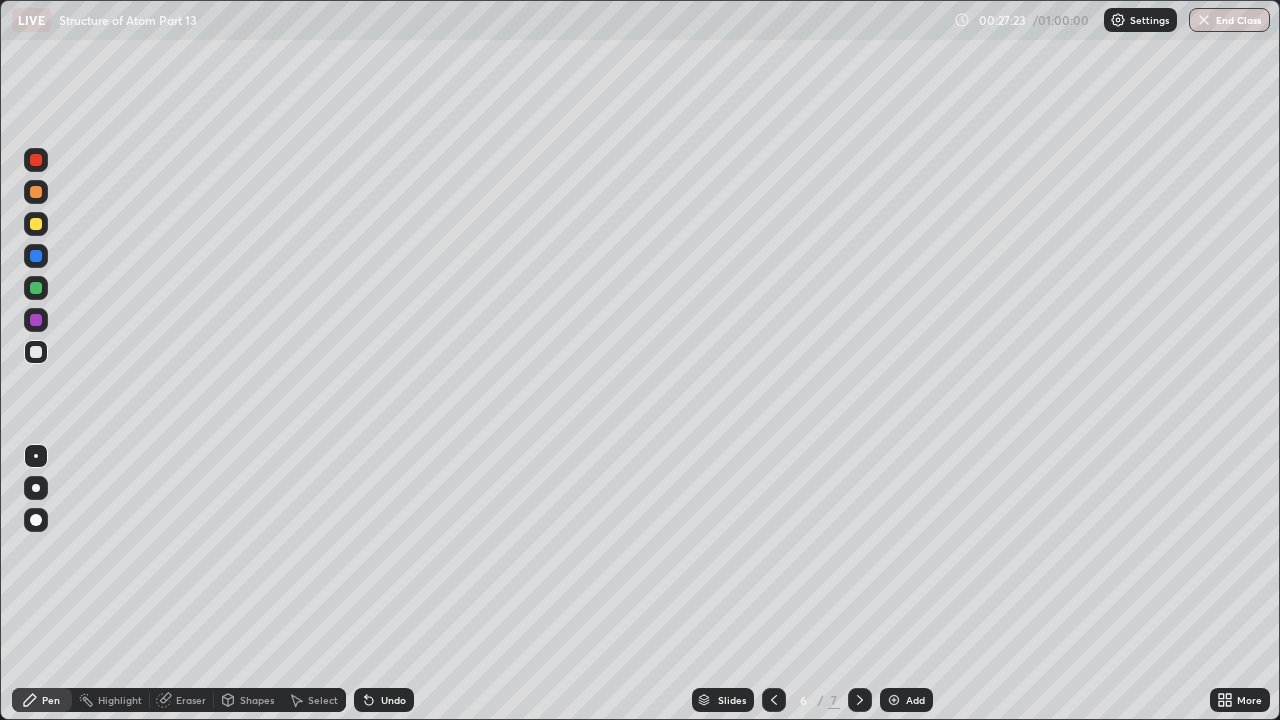 click at bounding box center (894, 700) 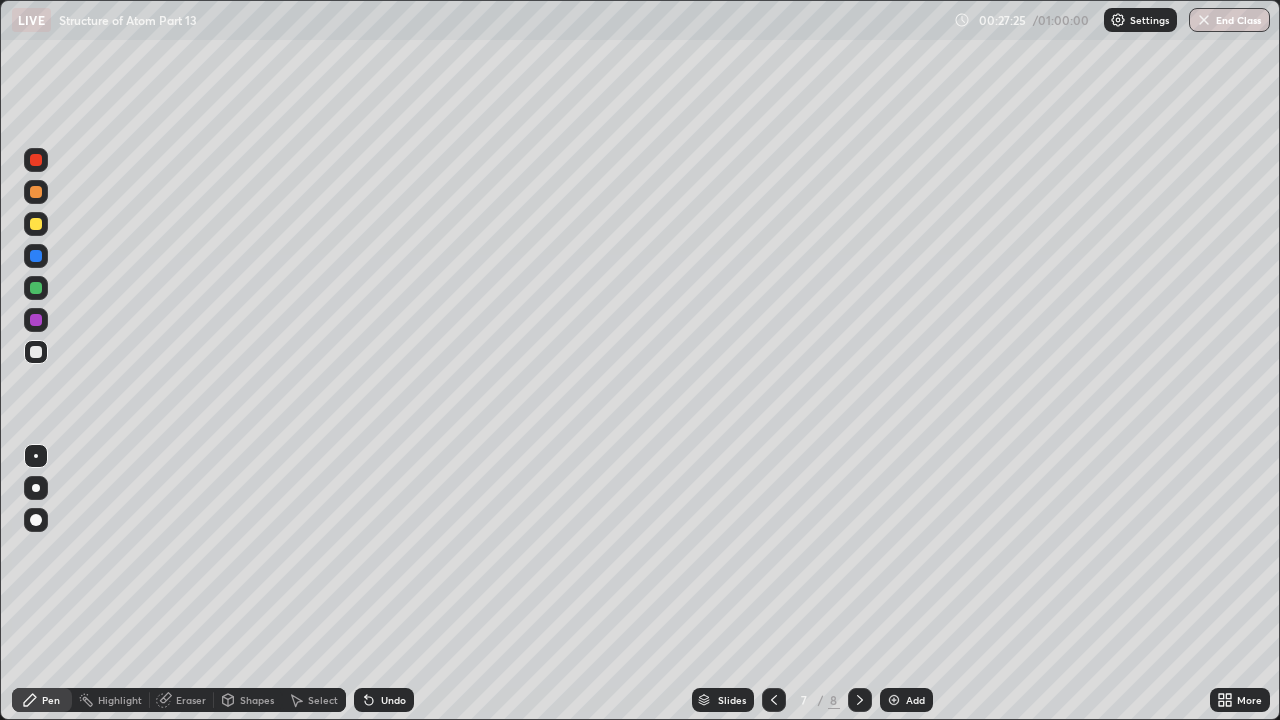 click 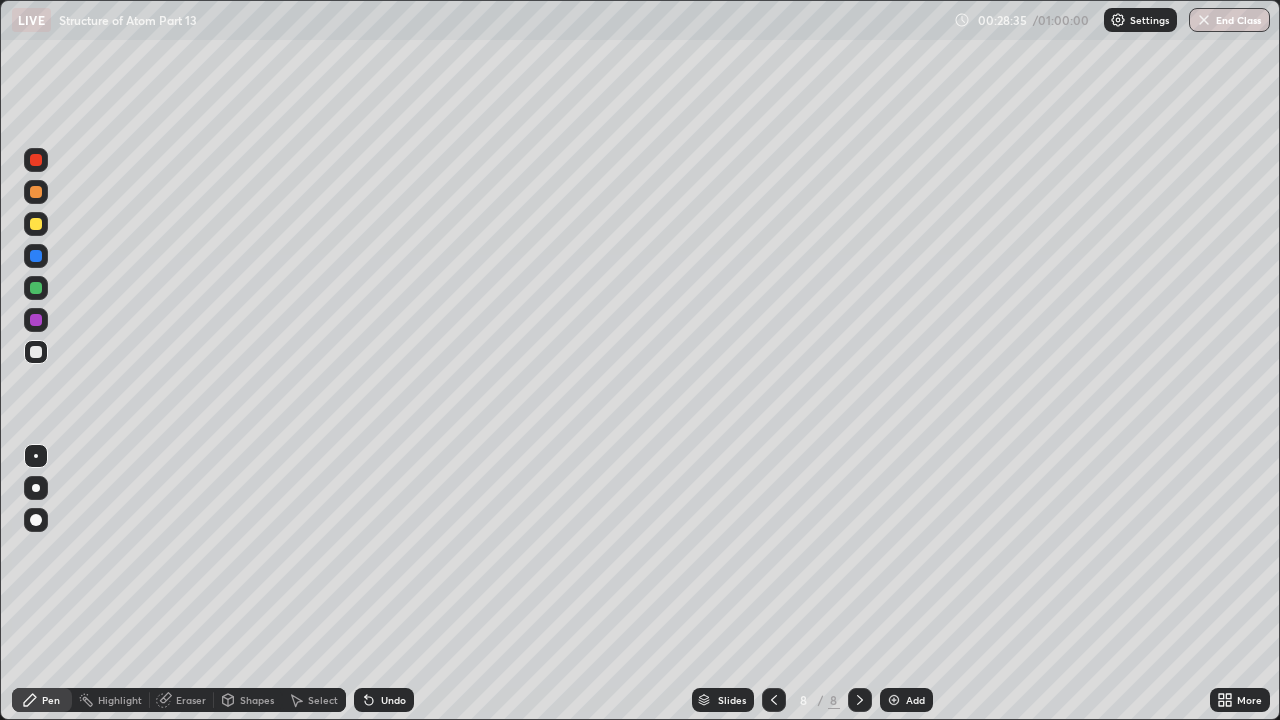 click 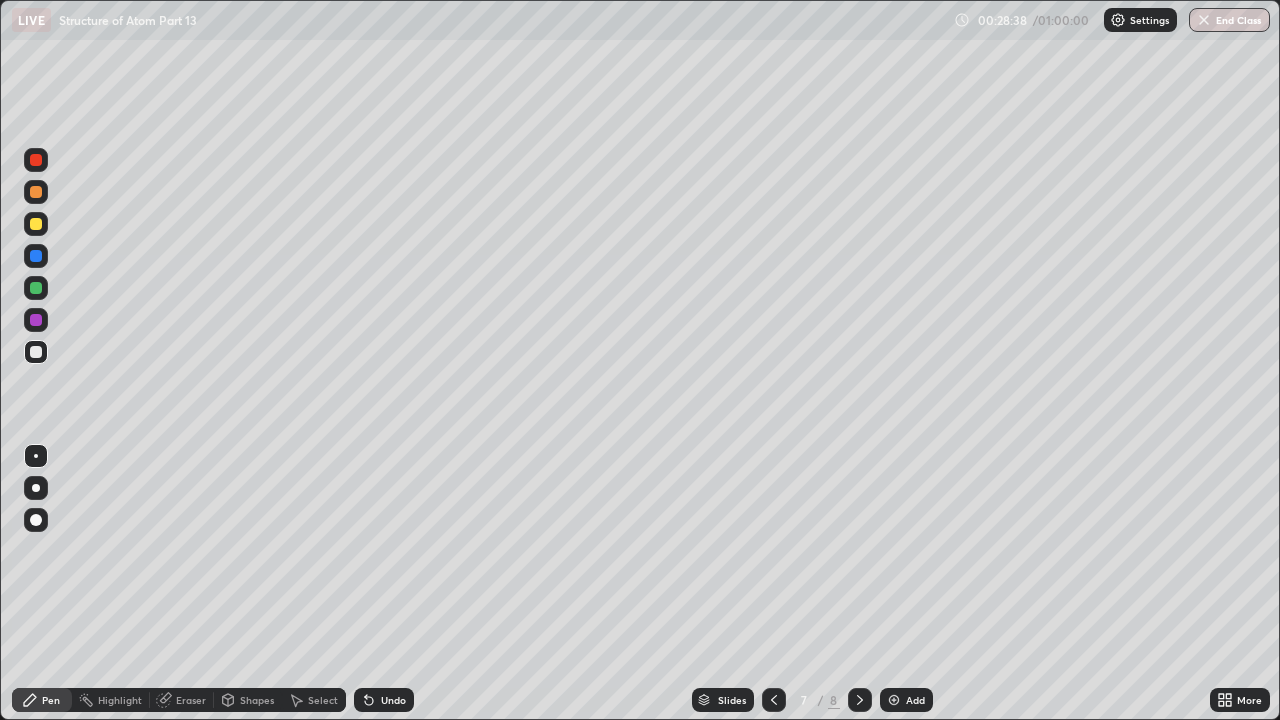 click 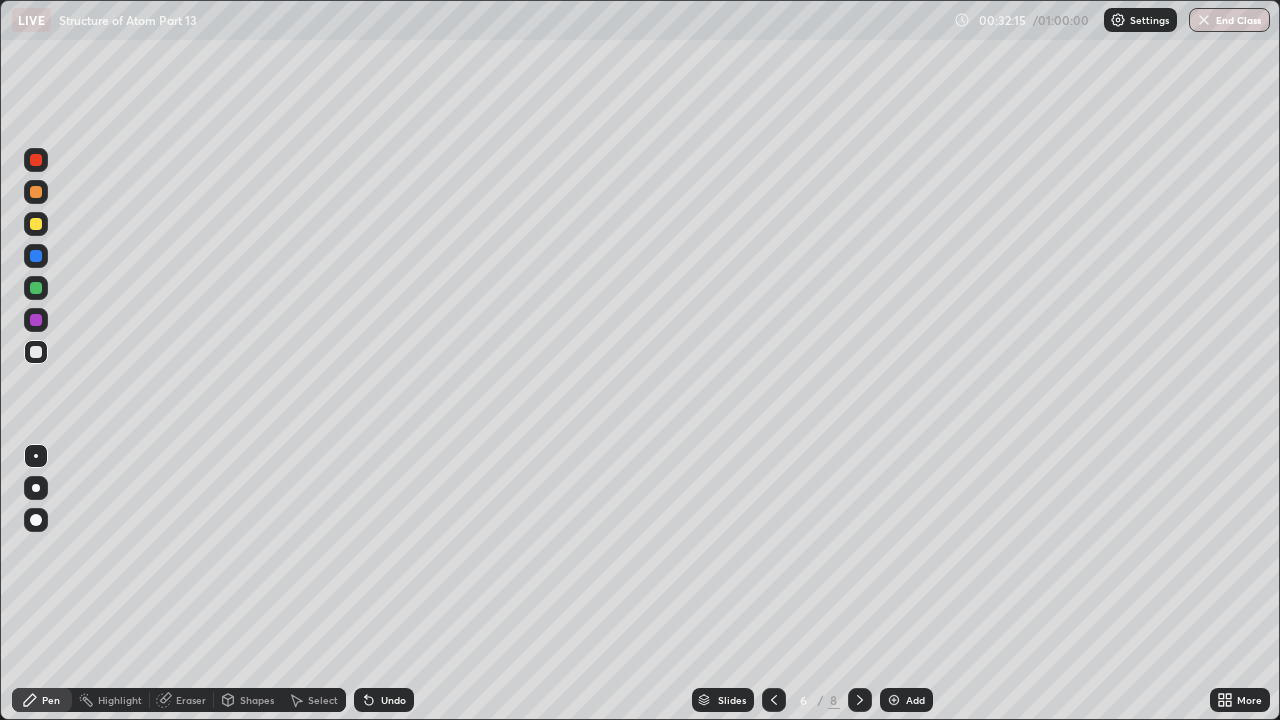 click 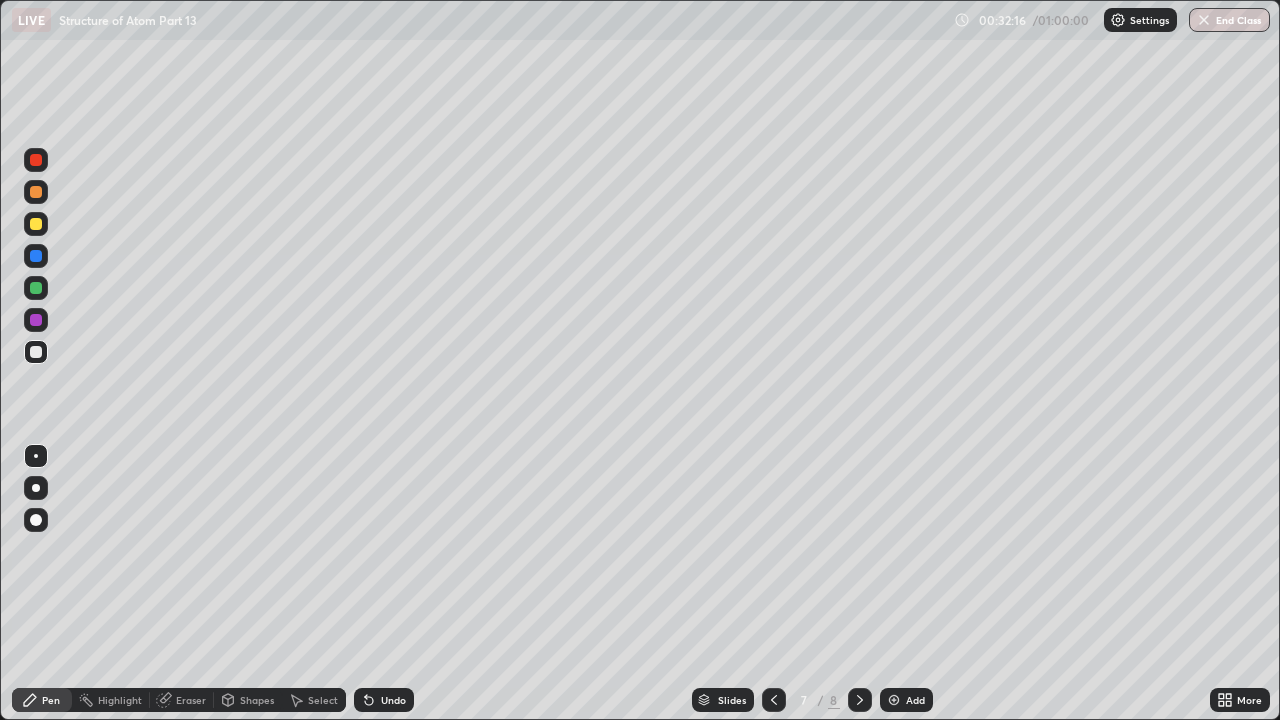 click 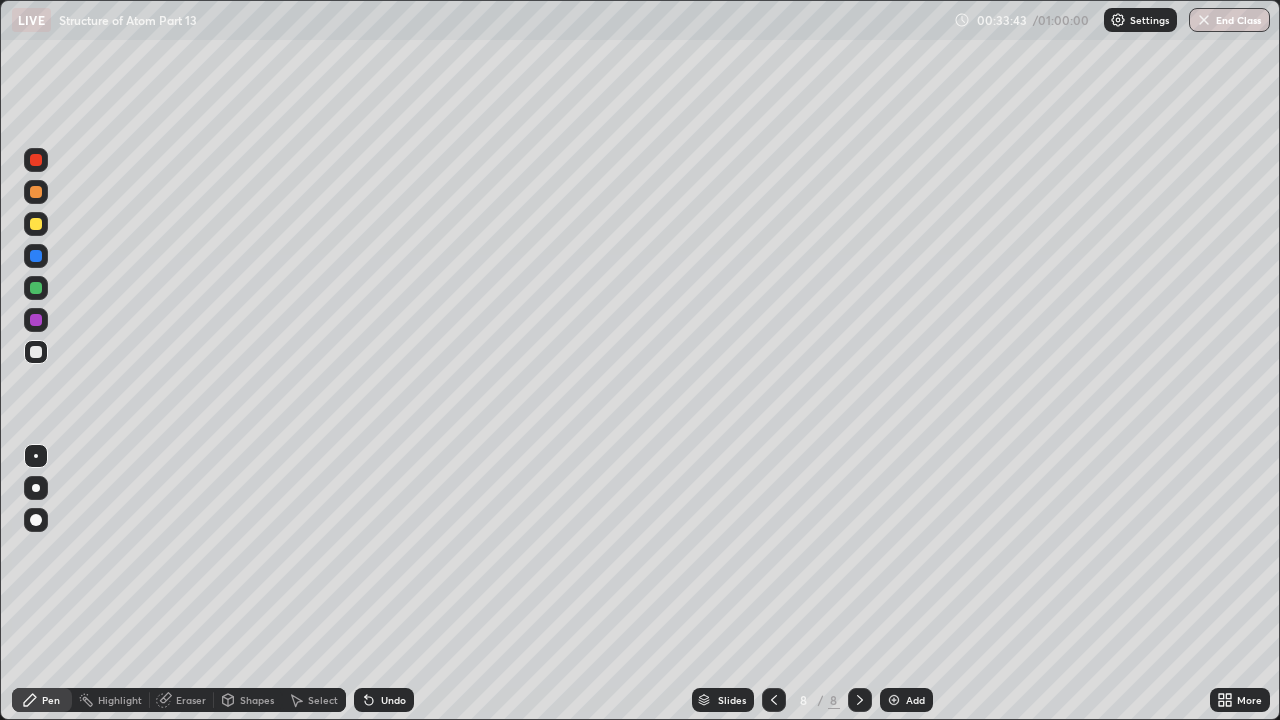 click on "Eraser" at bounding box center [182, 700] 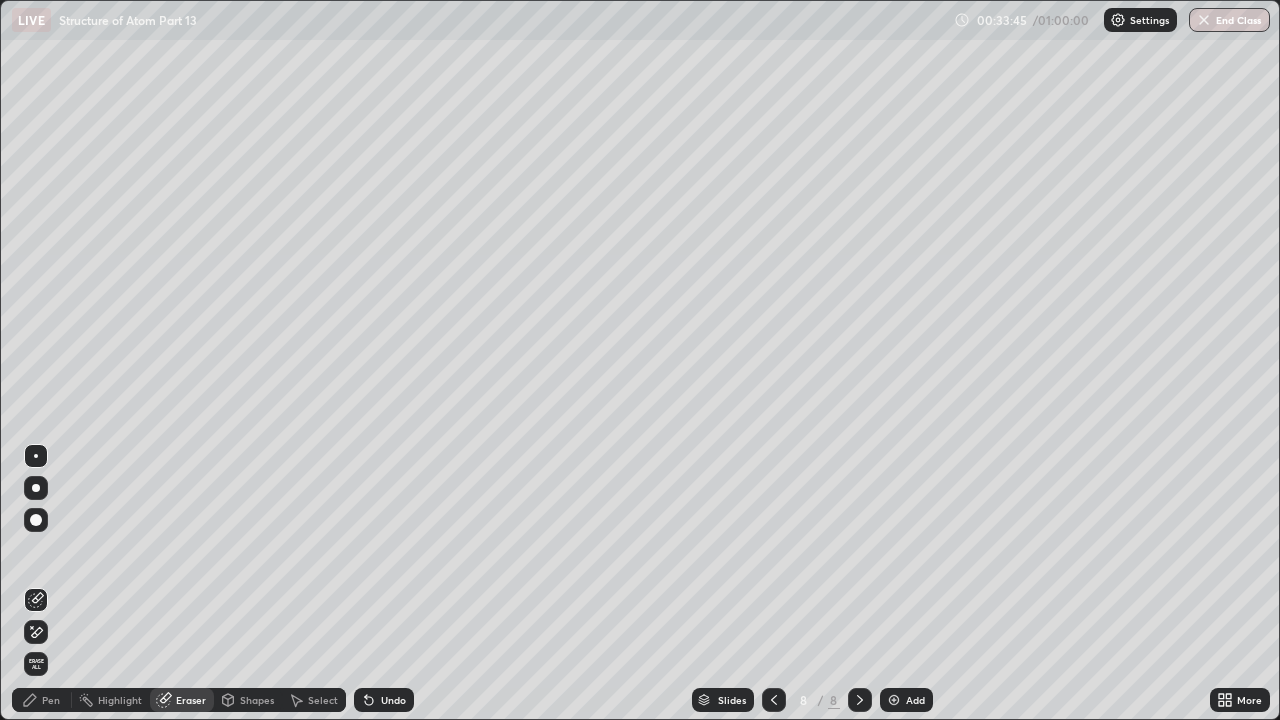 click on "Pen" at bounding box center (51, 700) 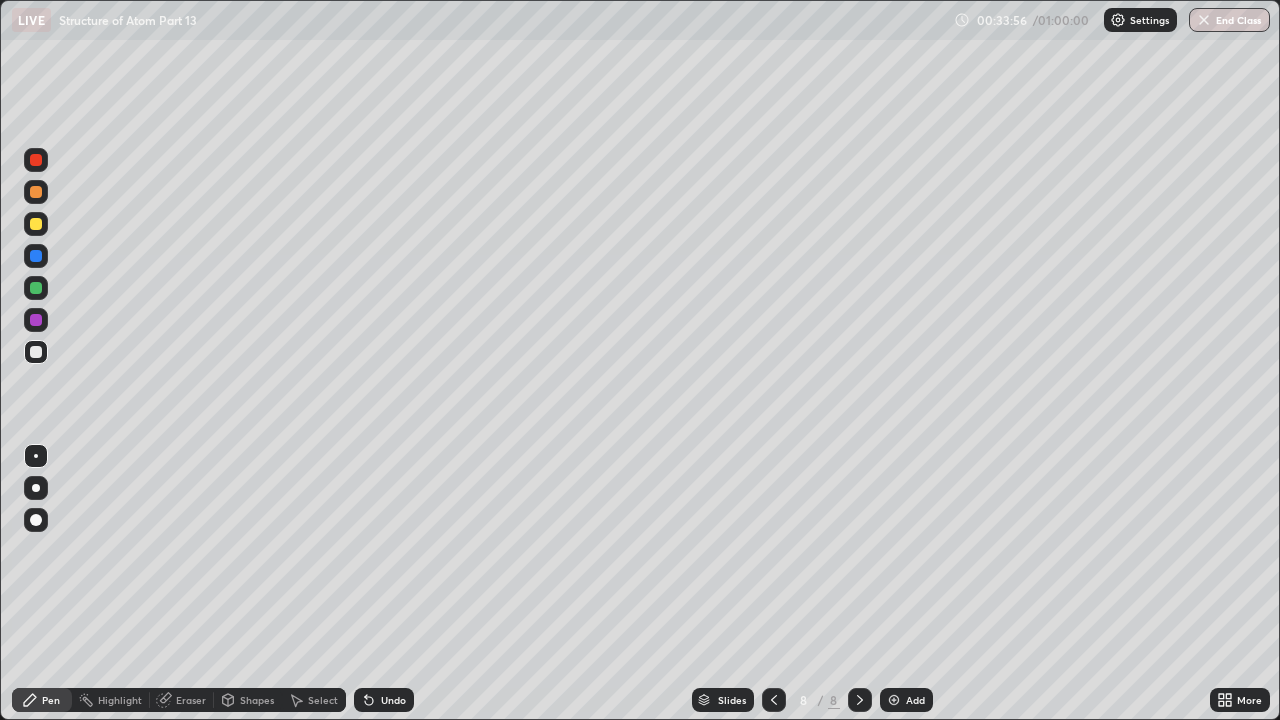 click on "Eraser" at bounding box center (191, 700) 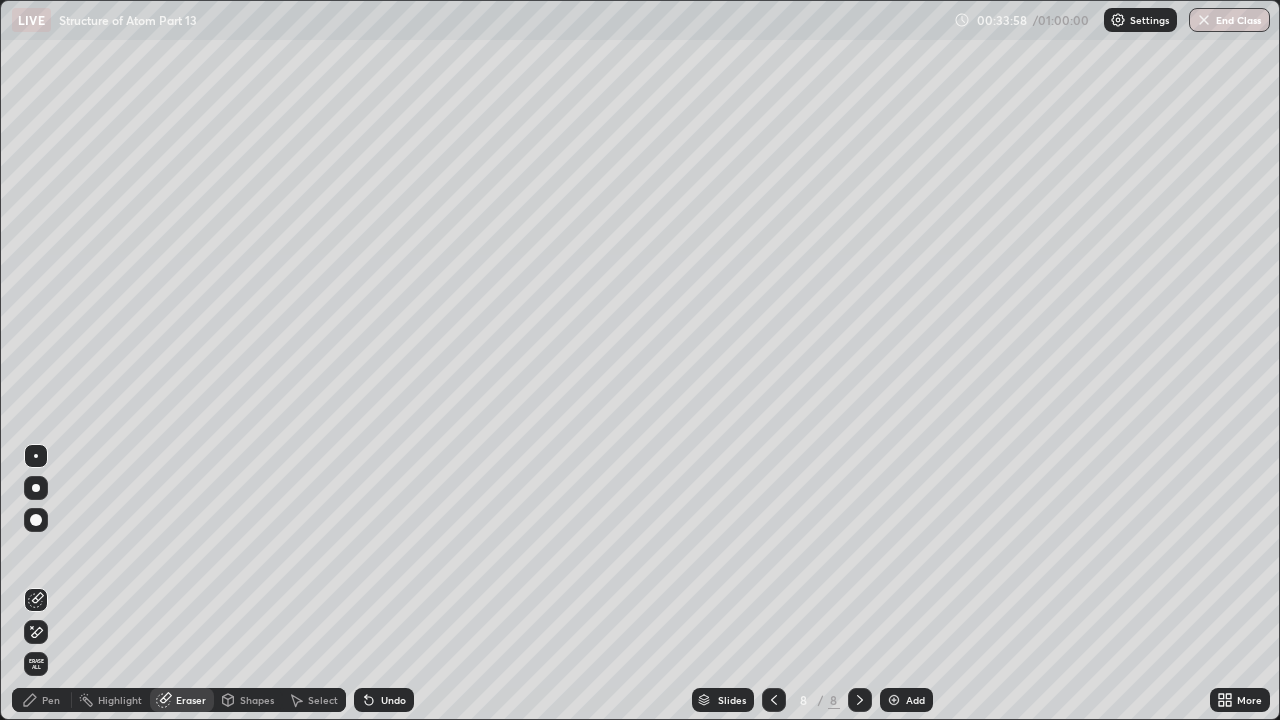 click on "Pen" at bounding box center (51, 700) 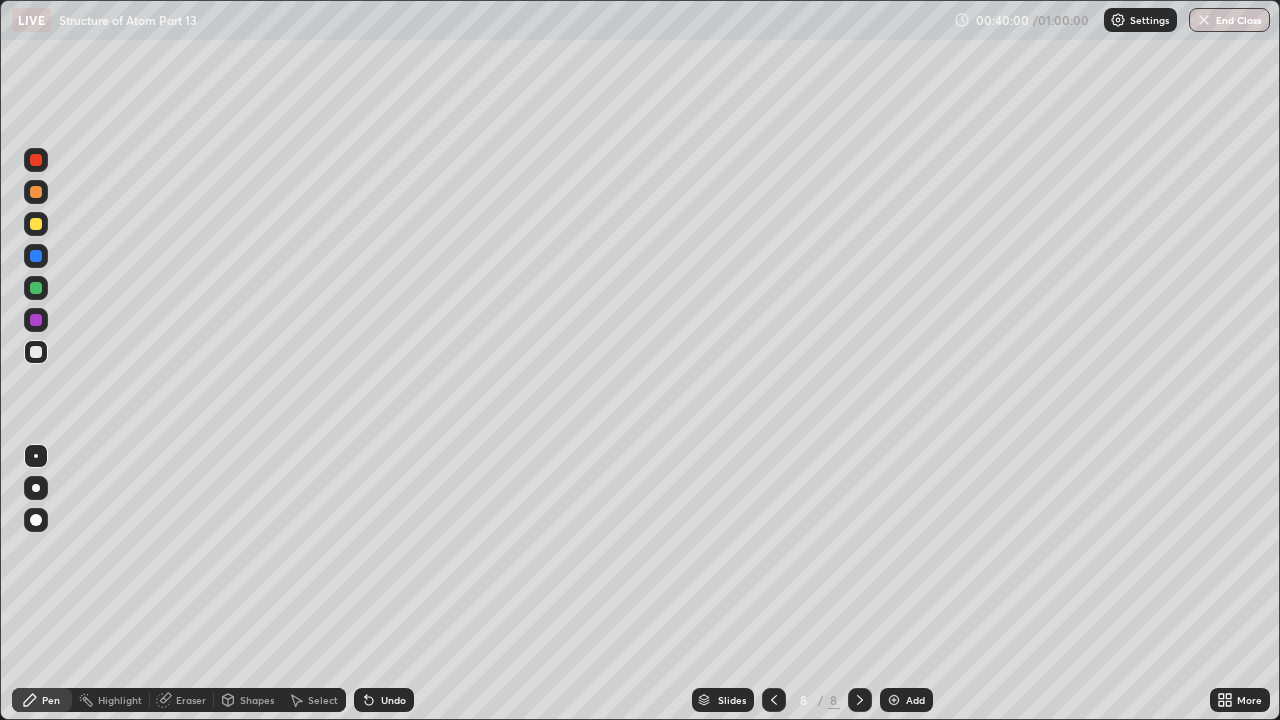 click at bounding box center (894, 700) 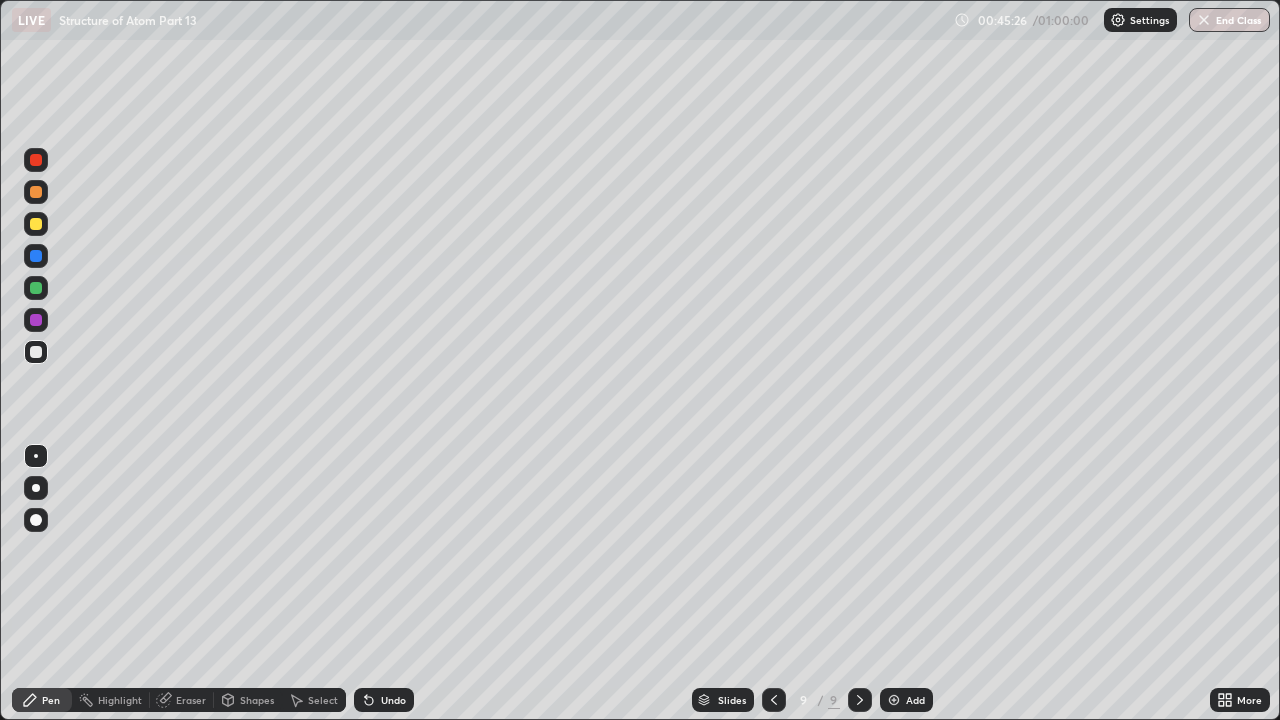 click on "Add" at bounding box center [915, 700] 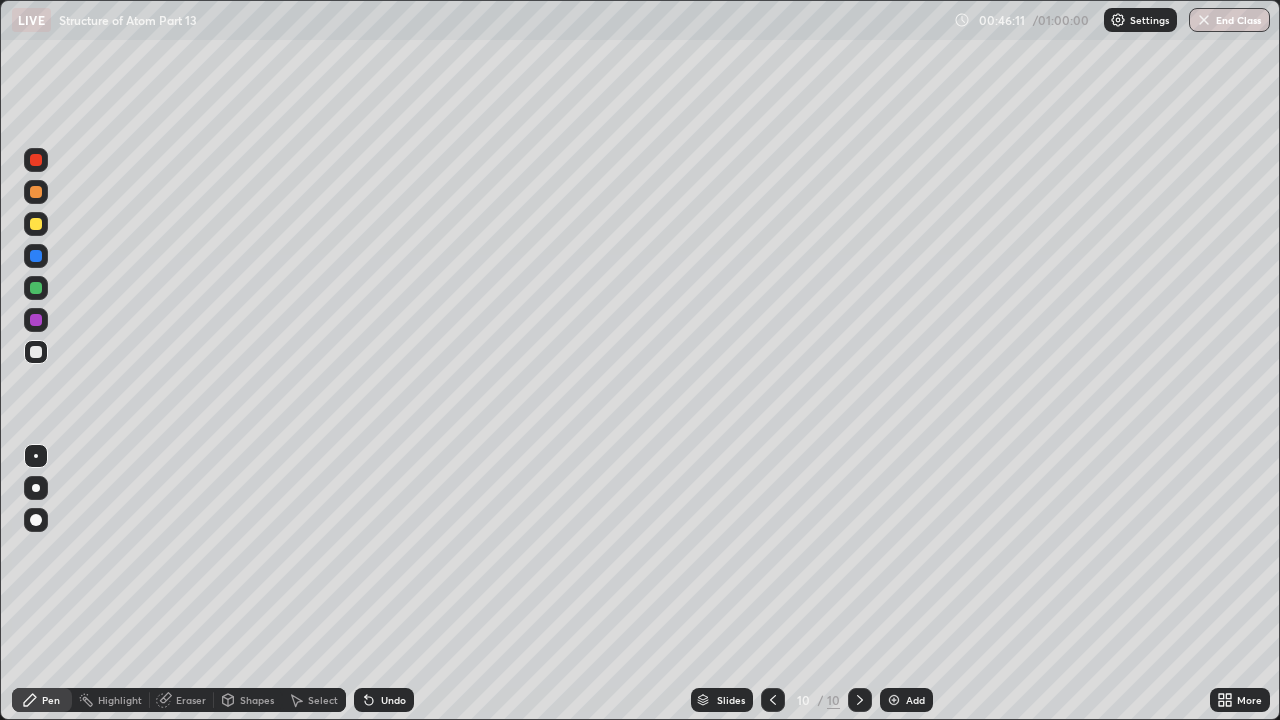 click on "Undo" at bounding box center (393, 700) 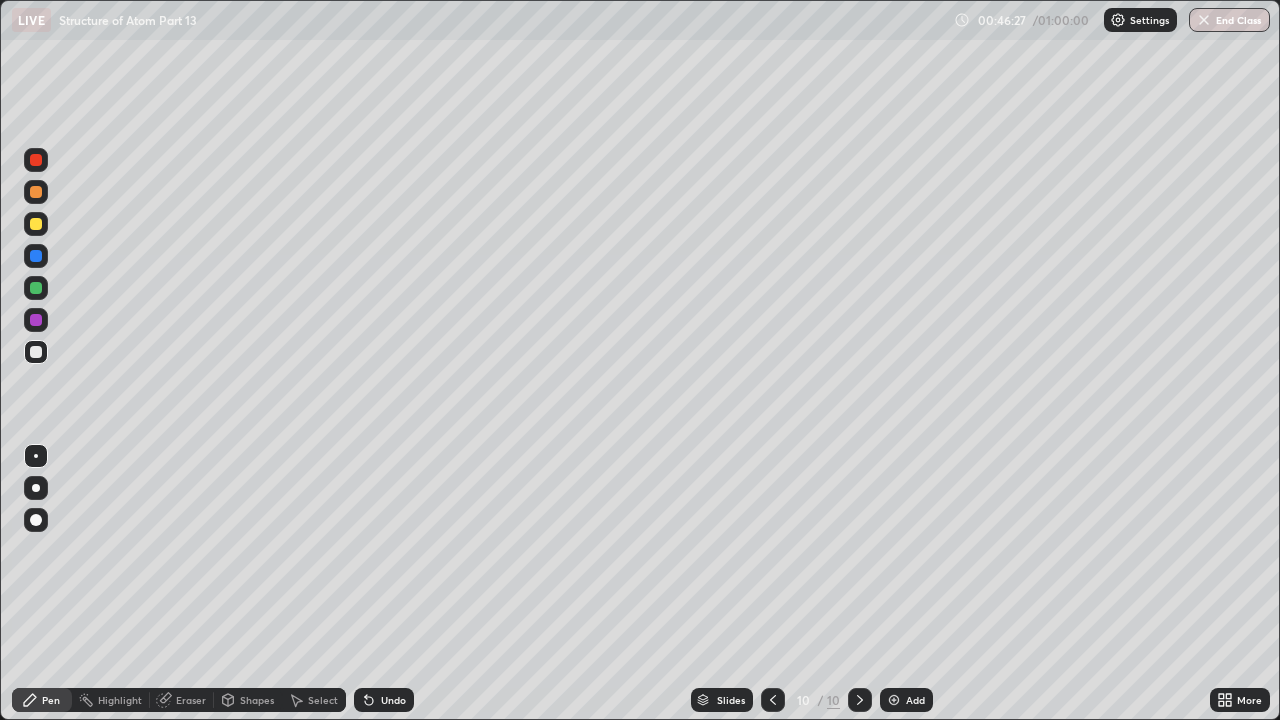 click at bounding box center (773, 700) 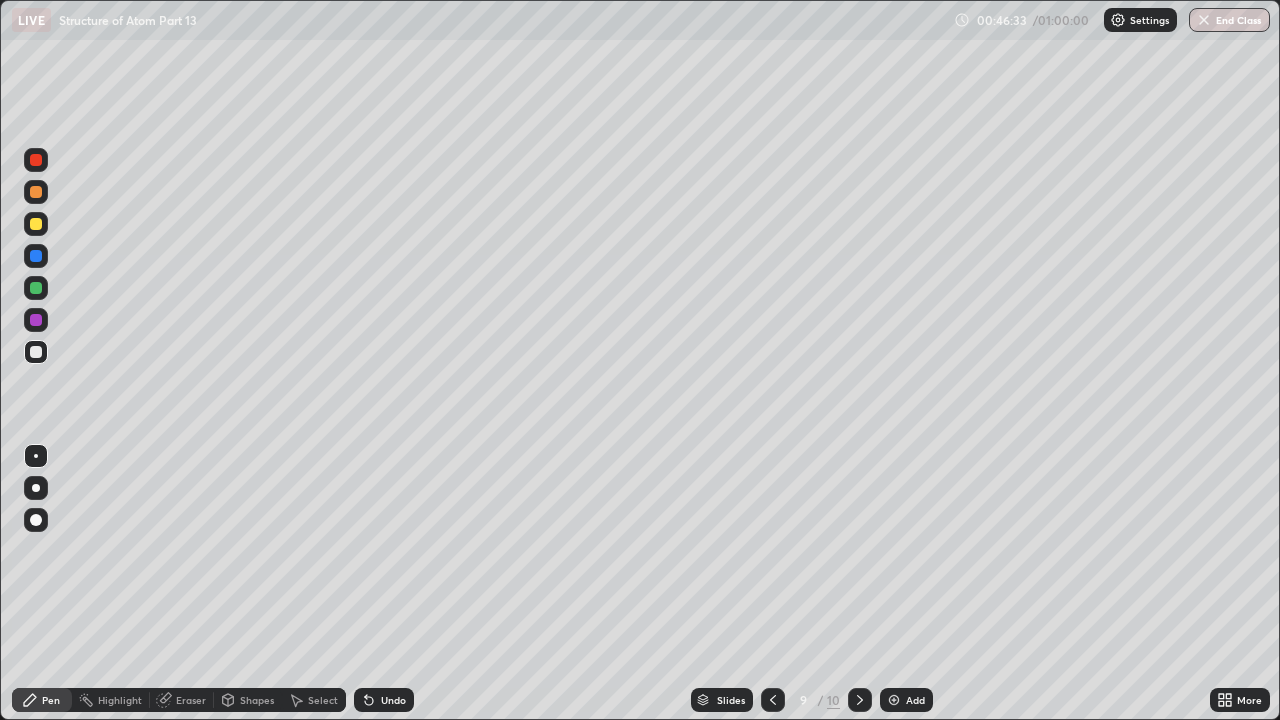 click 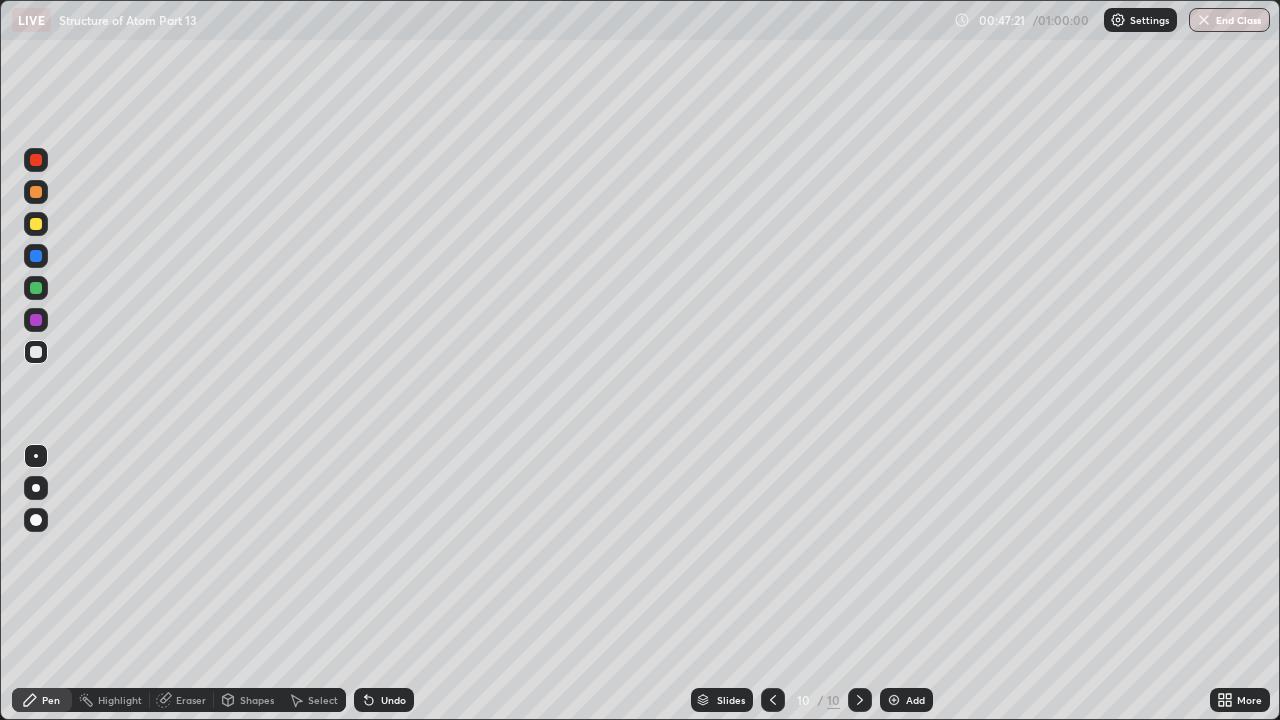 click at bounding box center [773, 700] 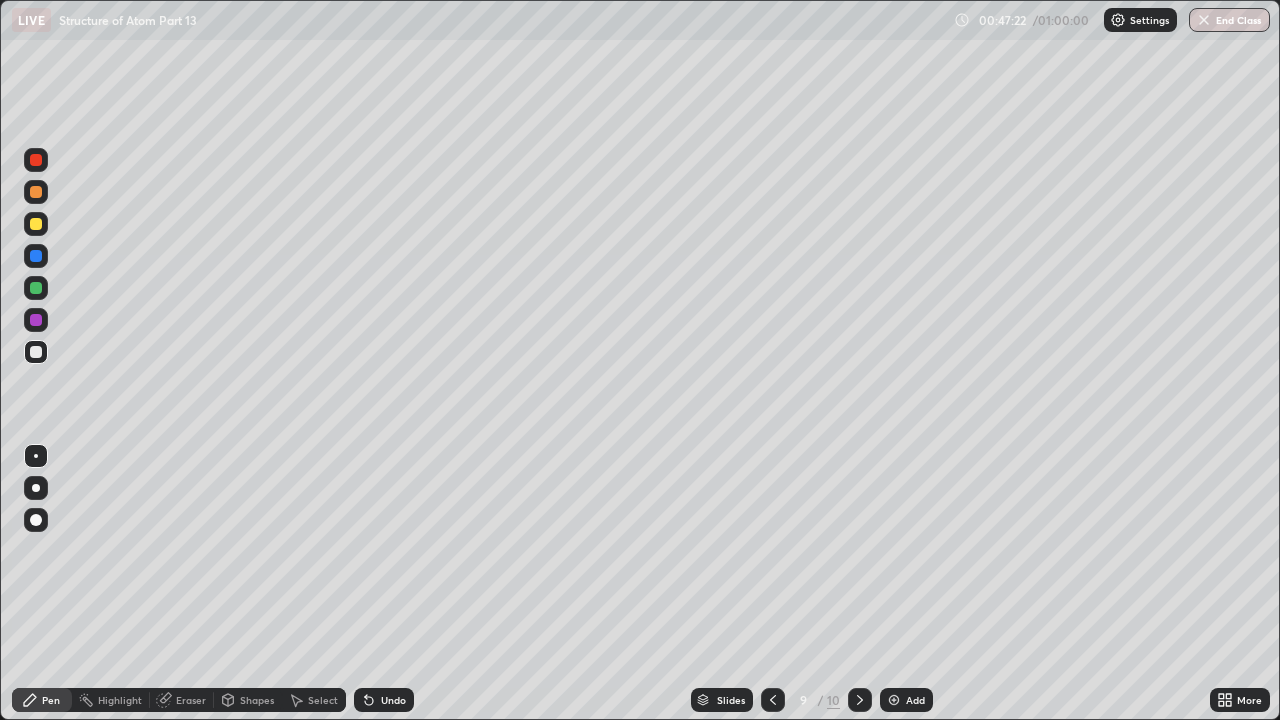 click 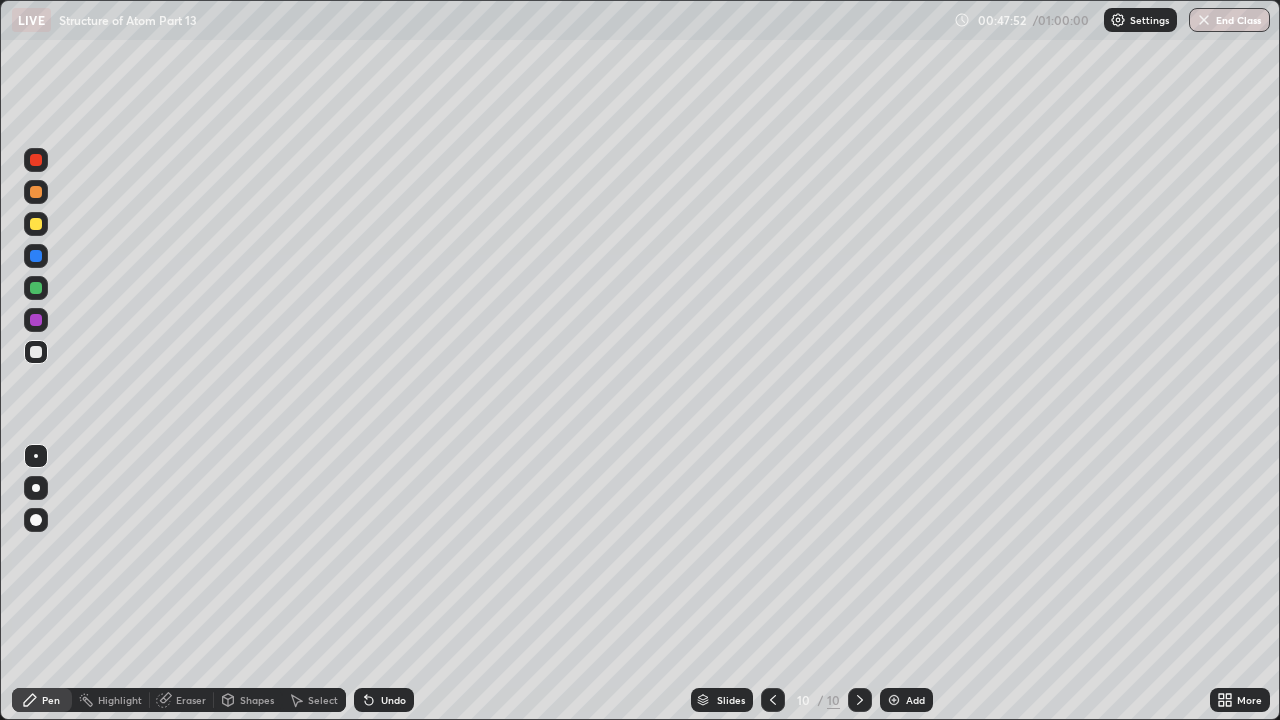 click on "Eraser" at bounding box center (191, 700) 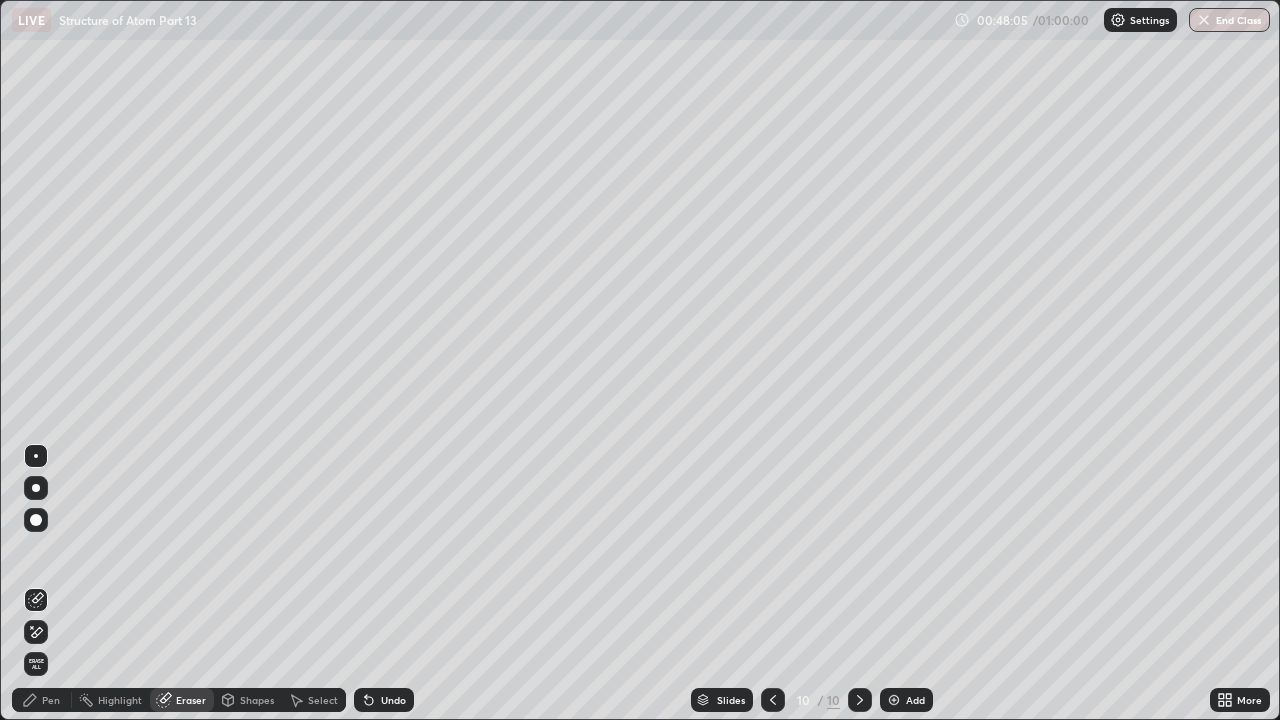 click on "Pen" at bounding box center (51, 700) 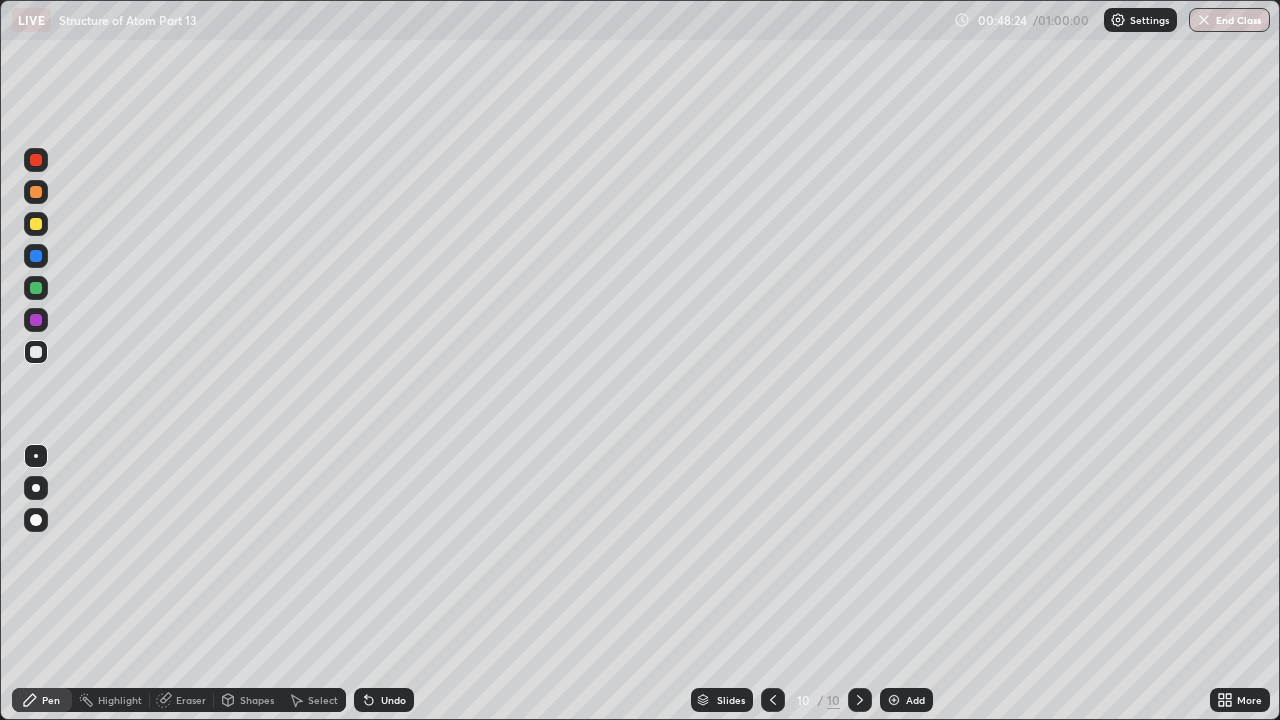 click on "Eraser" at bounding box center (191, 700) 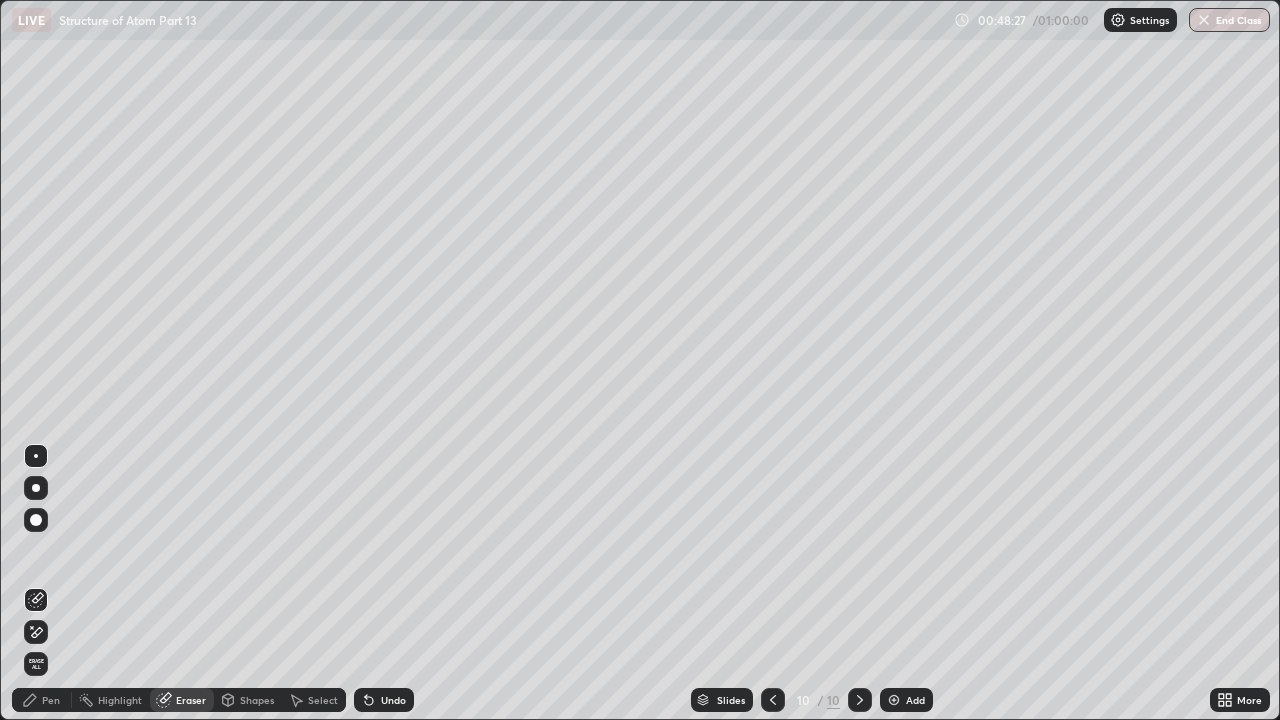 click on "Pen" at bounding box center [51, 700] 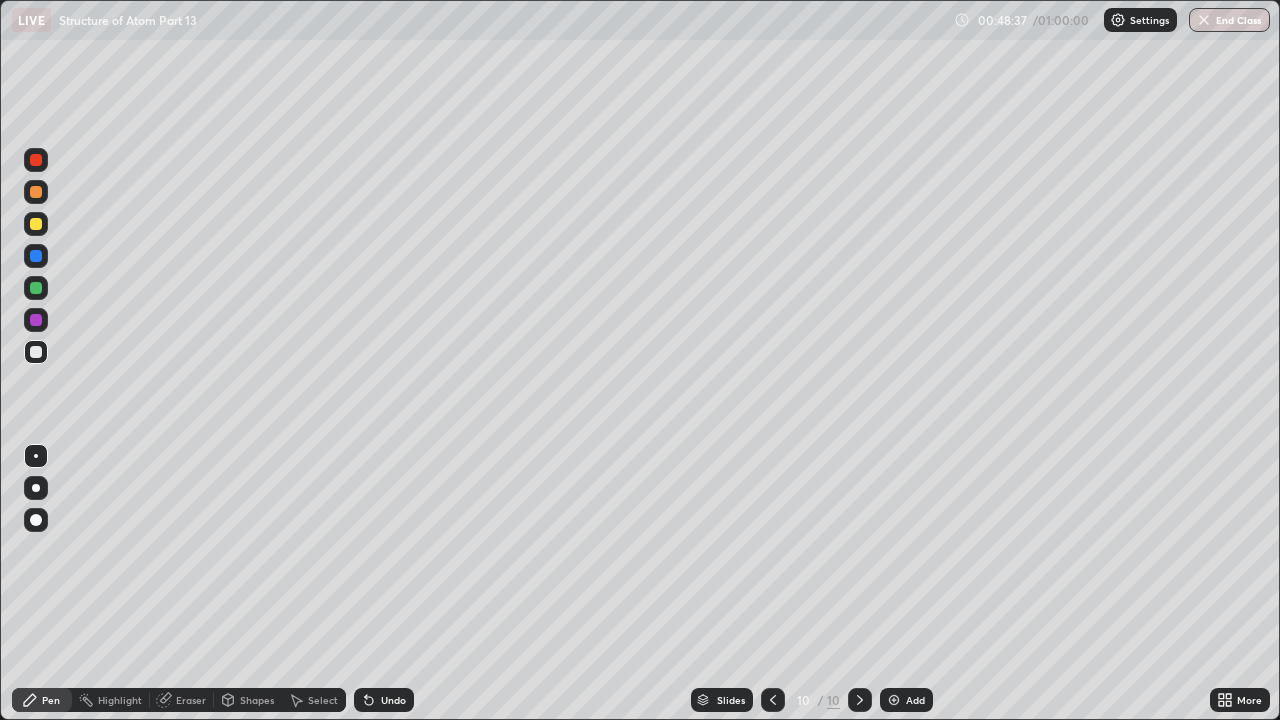 click 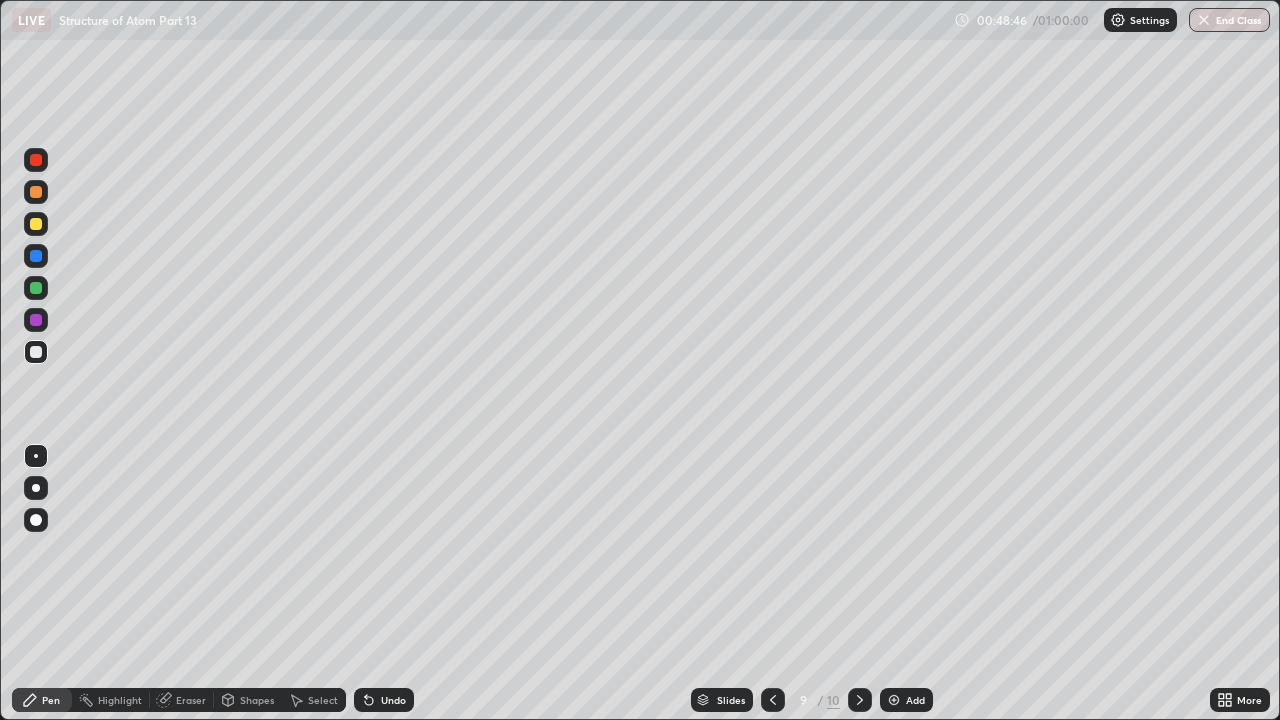 click 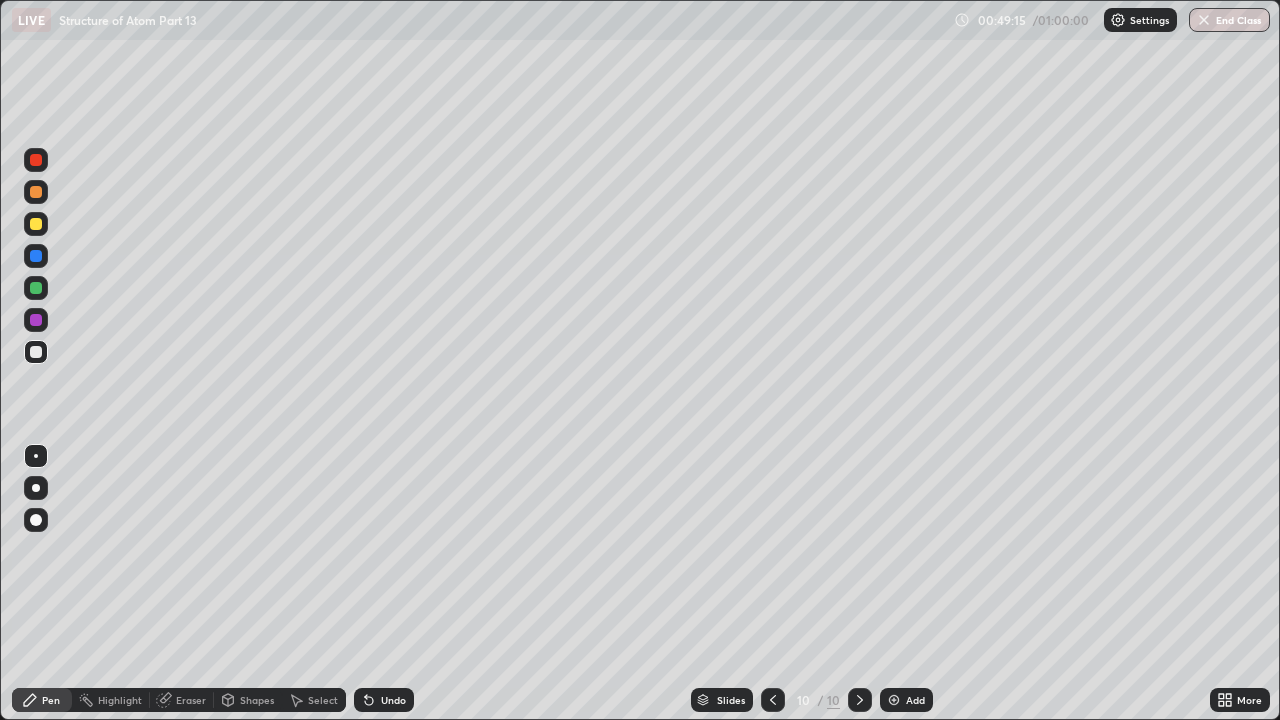 click on "Undo" at bounding box center (393, 700) 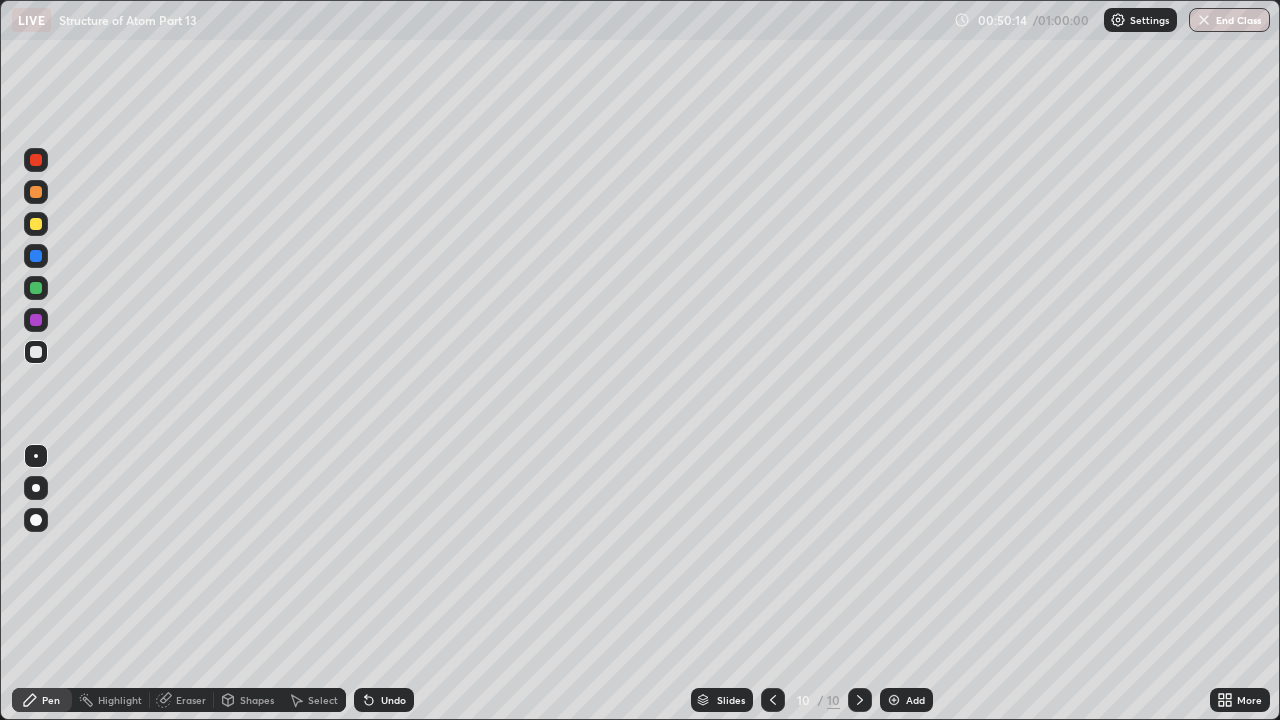 click 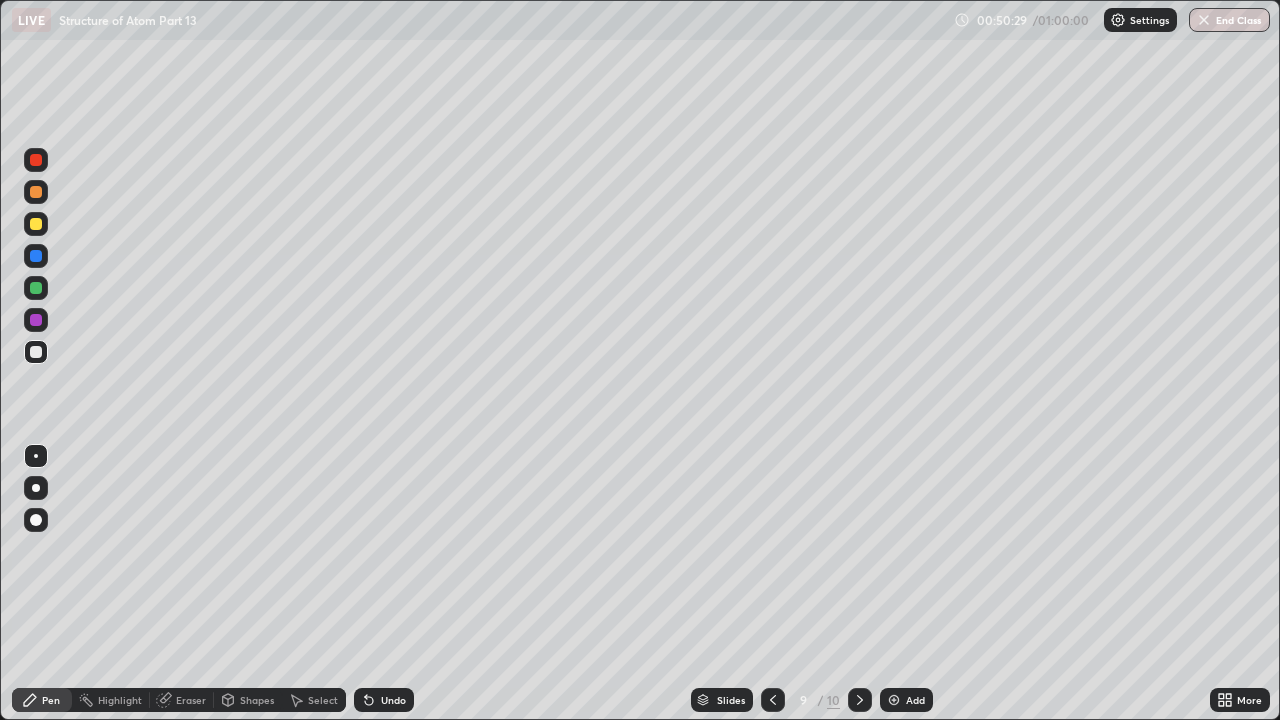 click 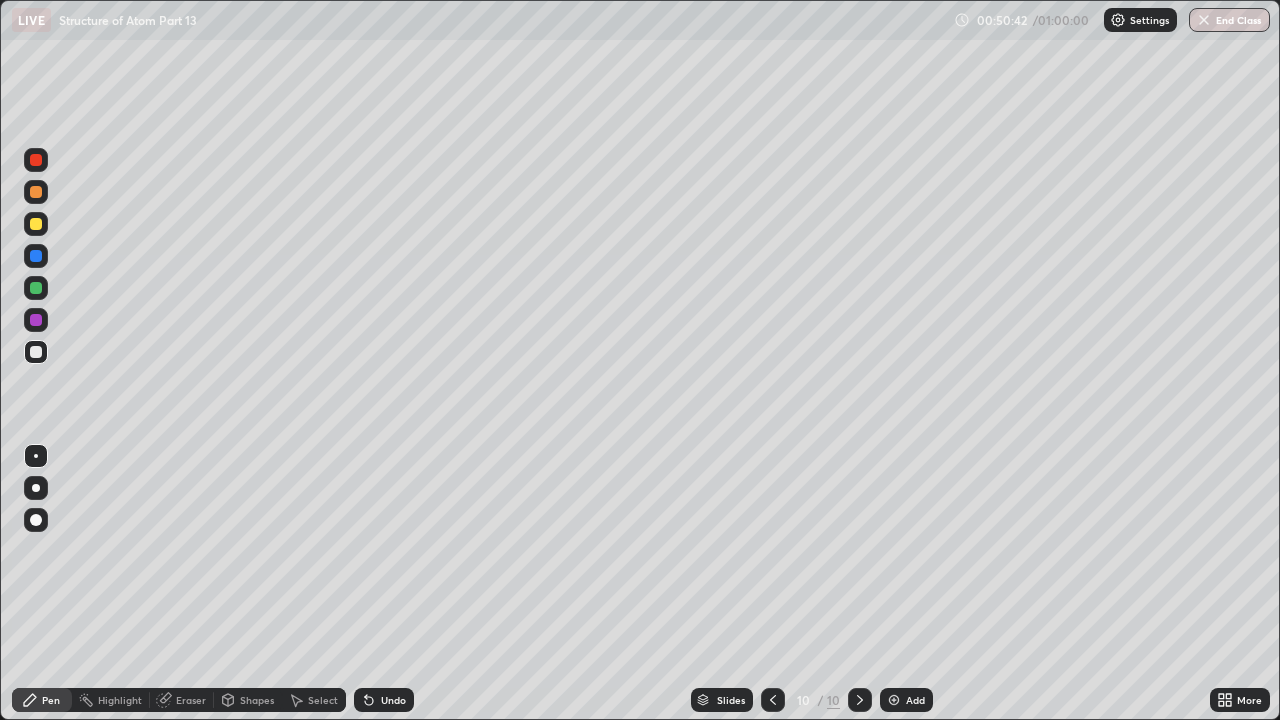 click 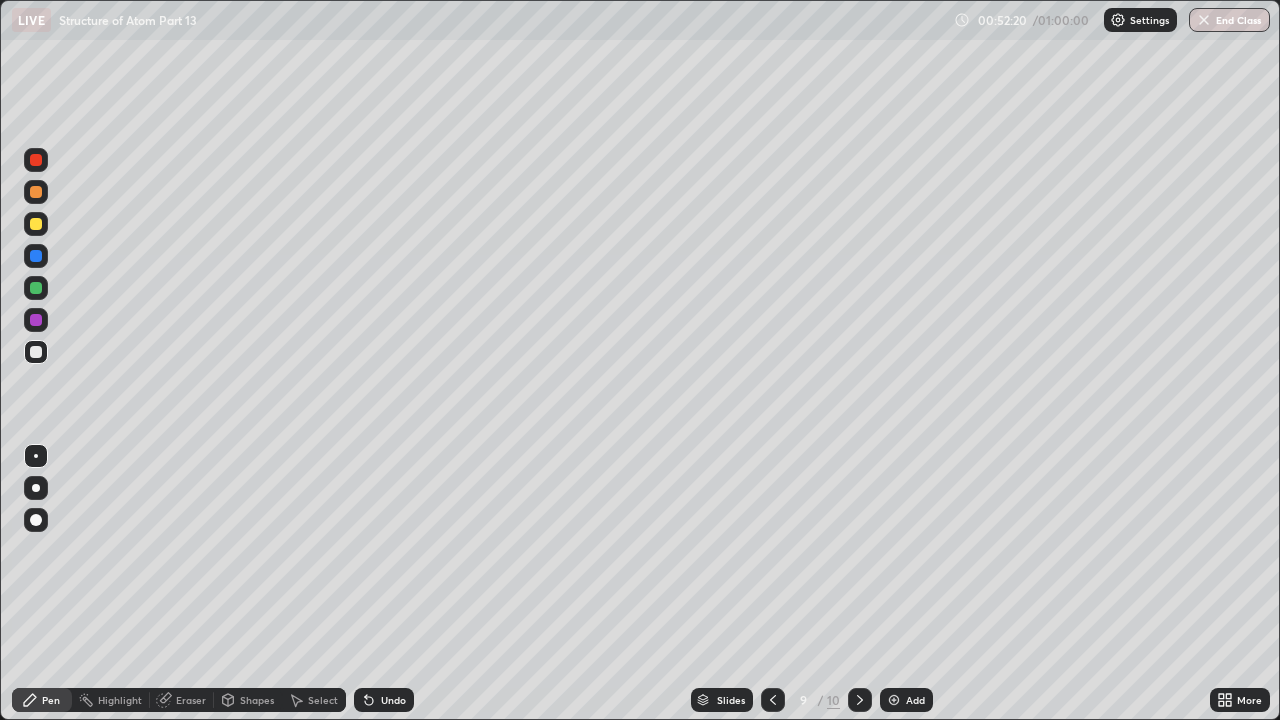 click 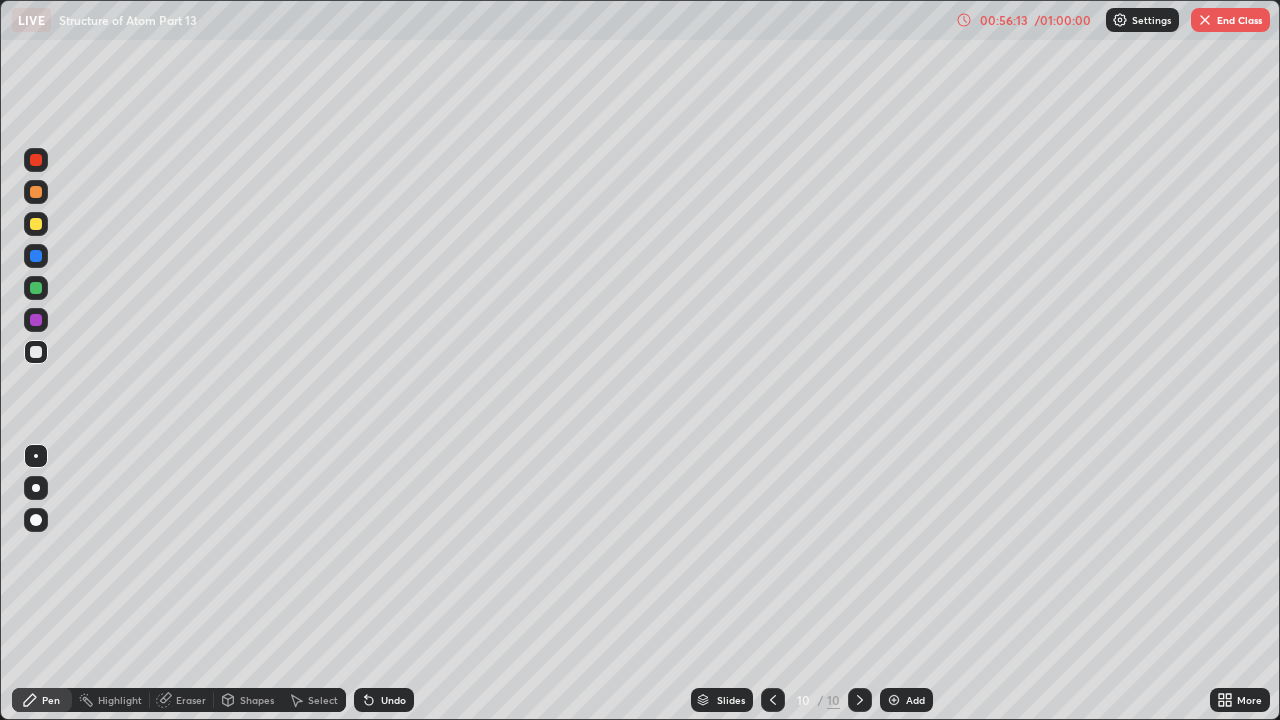 click on "End Class" at bounding box center (1230, 20) 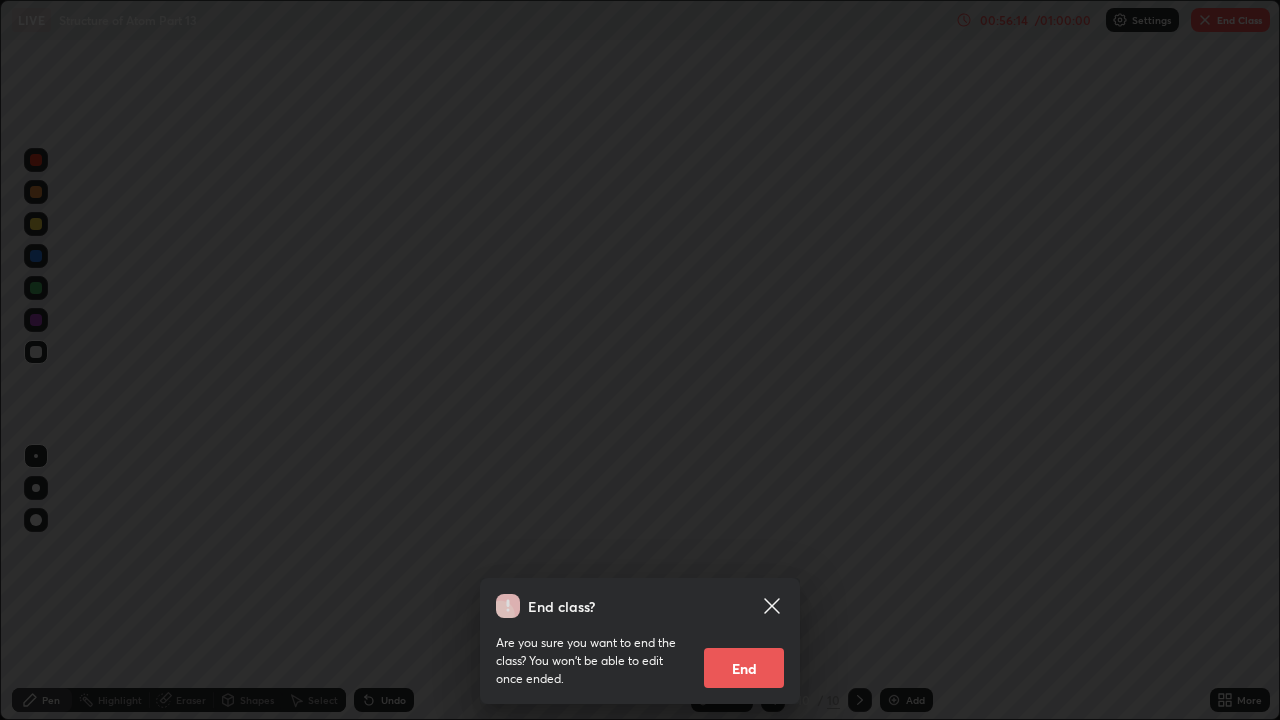 click on "End" at bounding box center [744, 668] 